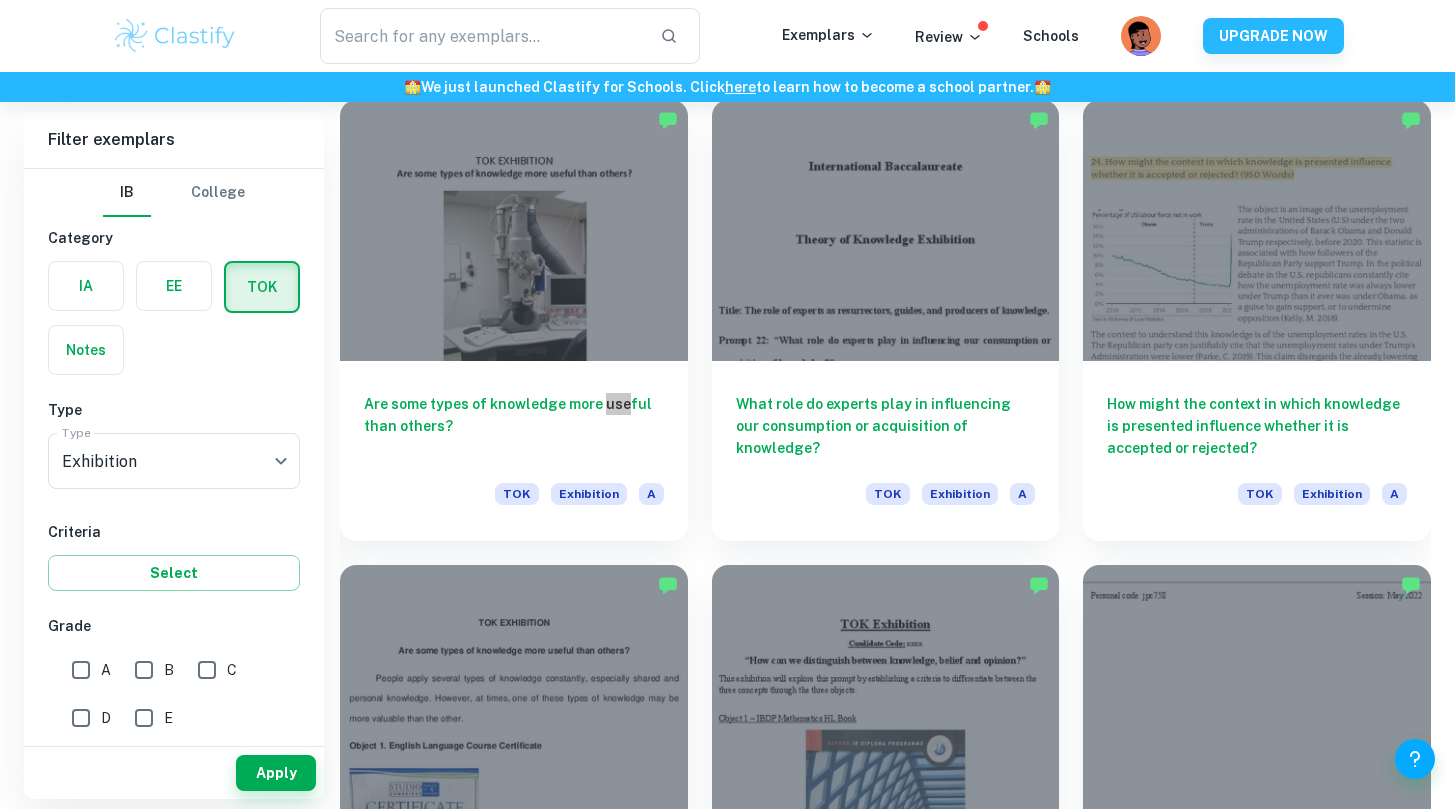 scroll, scrollTop: 14516, scrollLeft: 0, axis: vertical 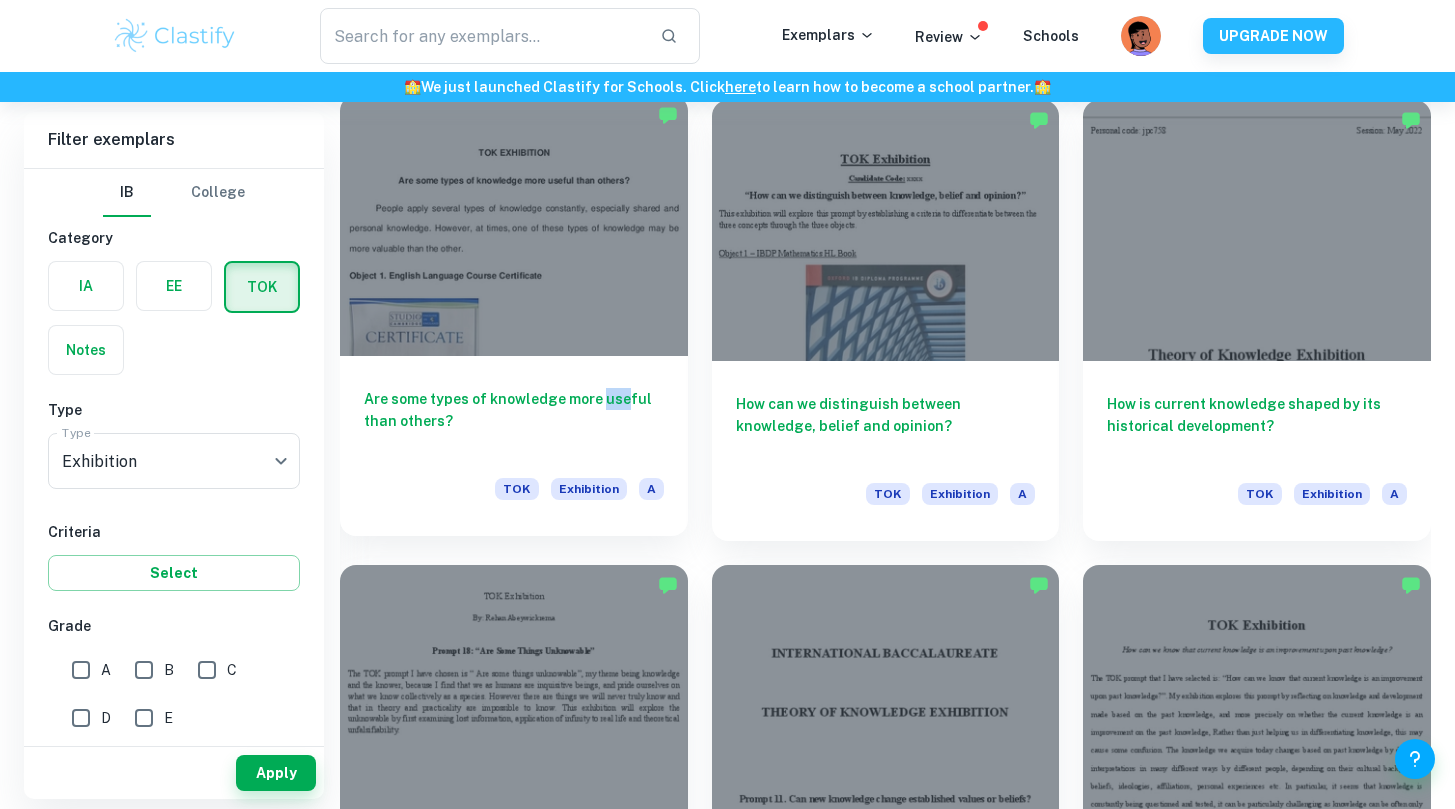 click at bounding box center (514, 225) 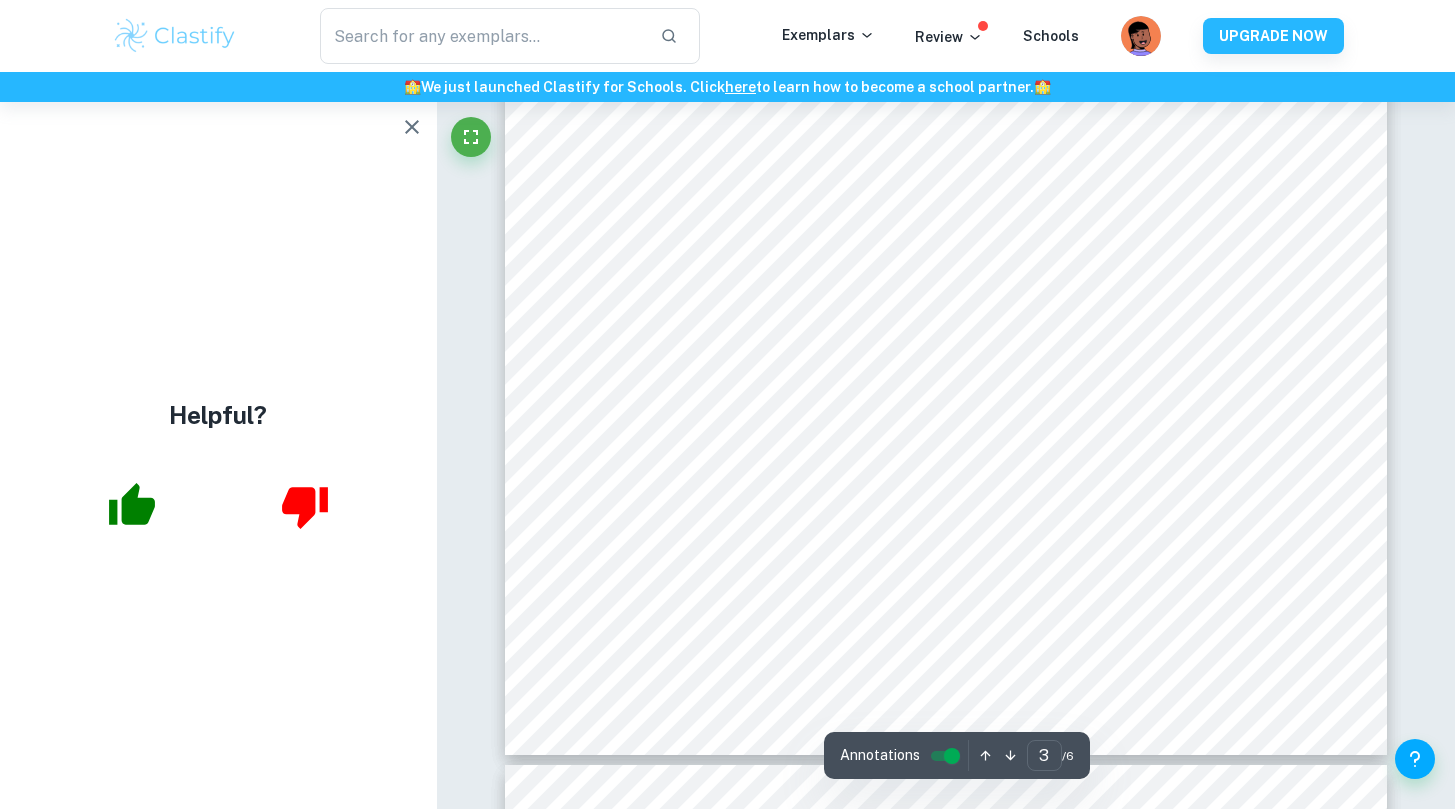 scroll, scrollTop: 3423, scrollLeft: 0, axis: vertical 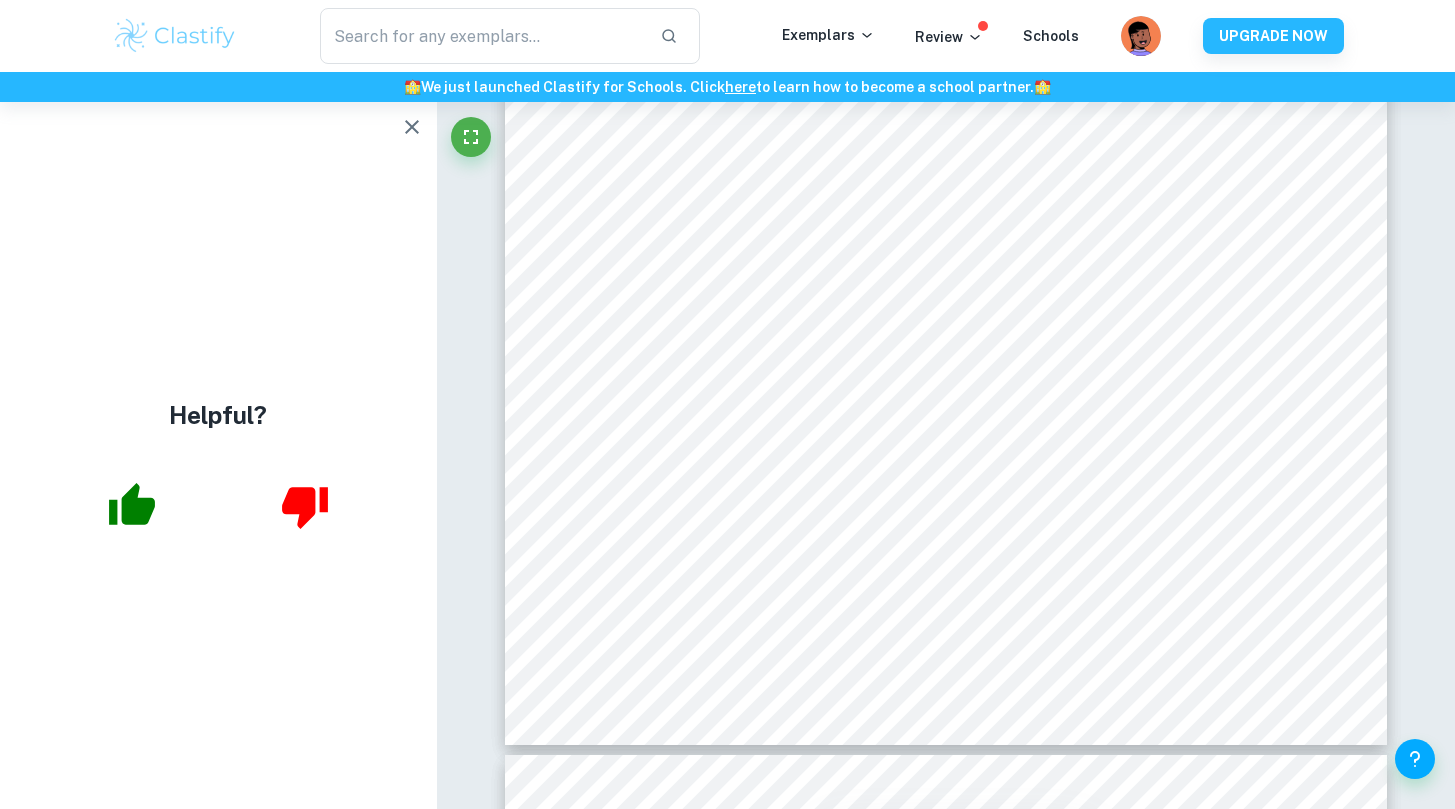 click 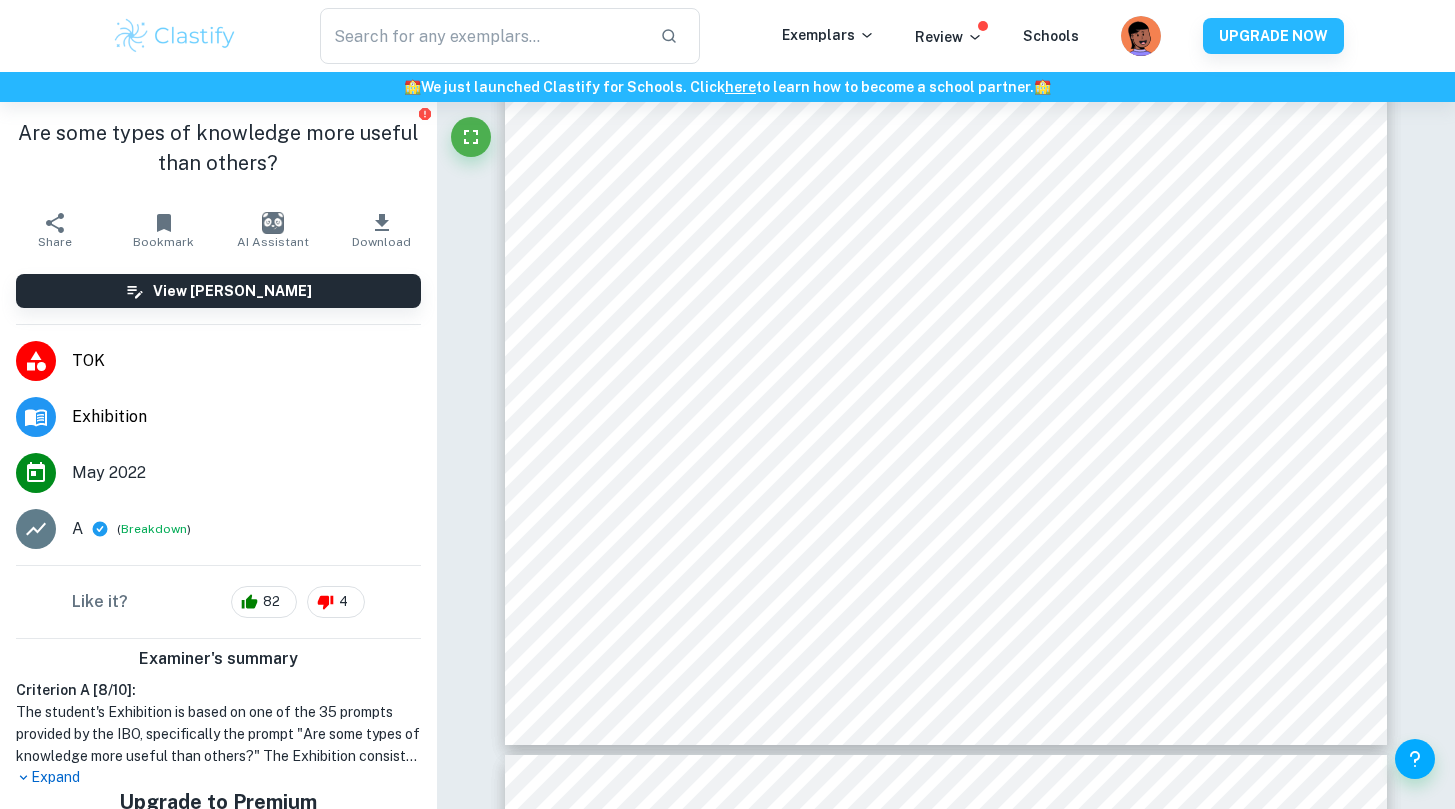 click on "Expand" at bounding box center (218, 777) 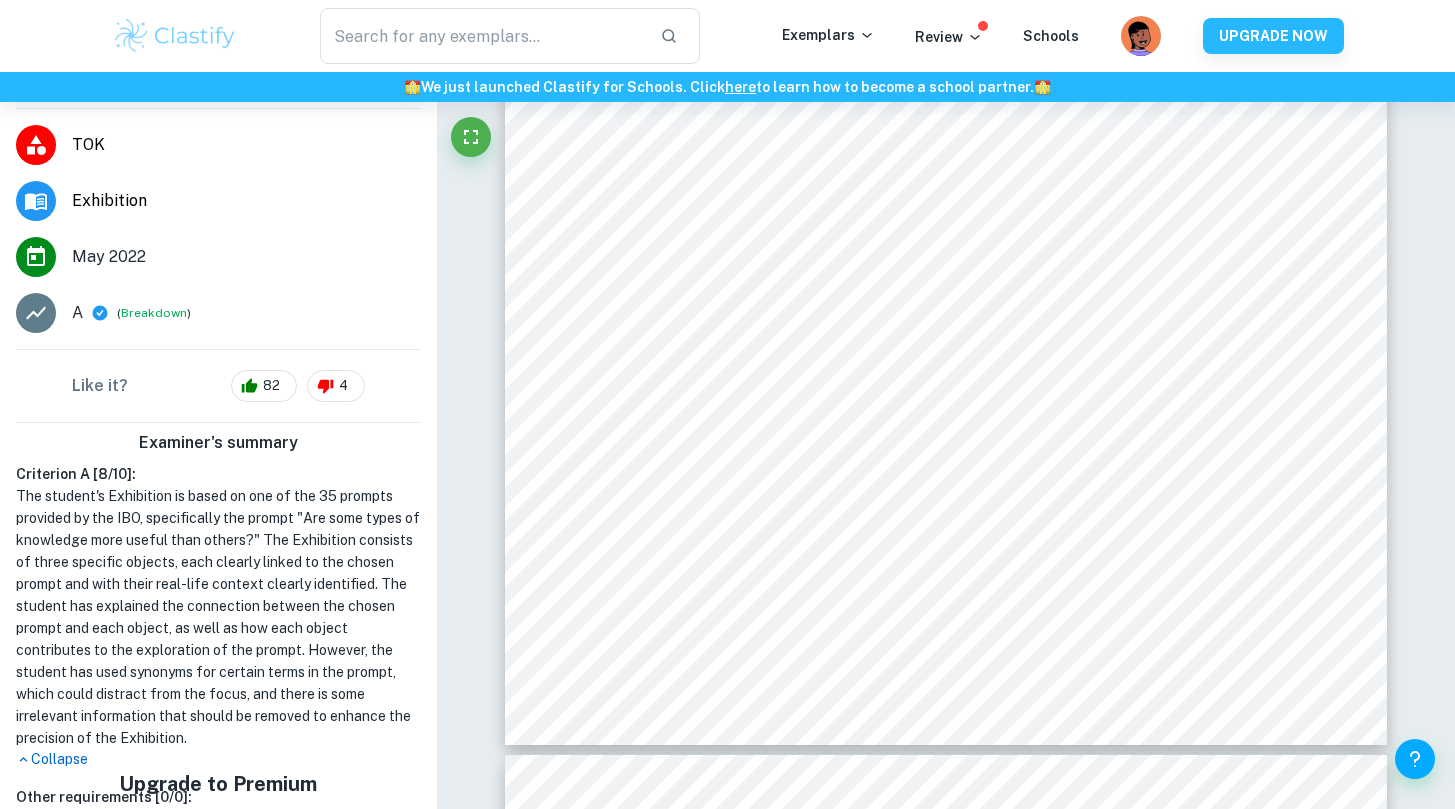scroll, scrollTop: 244, scrollLeft: 0, axis: vertical 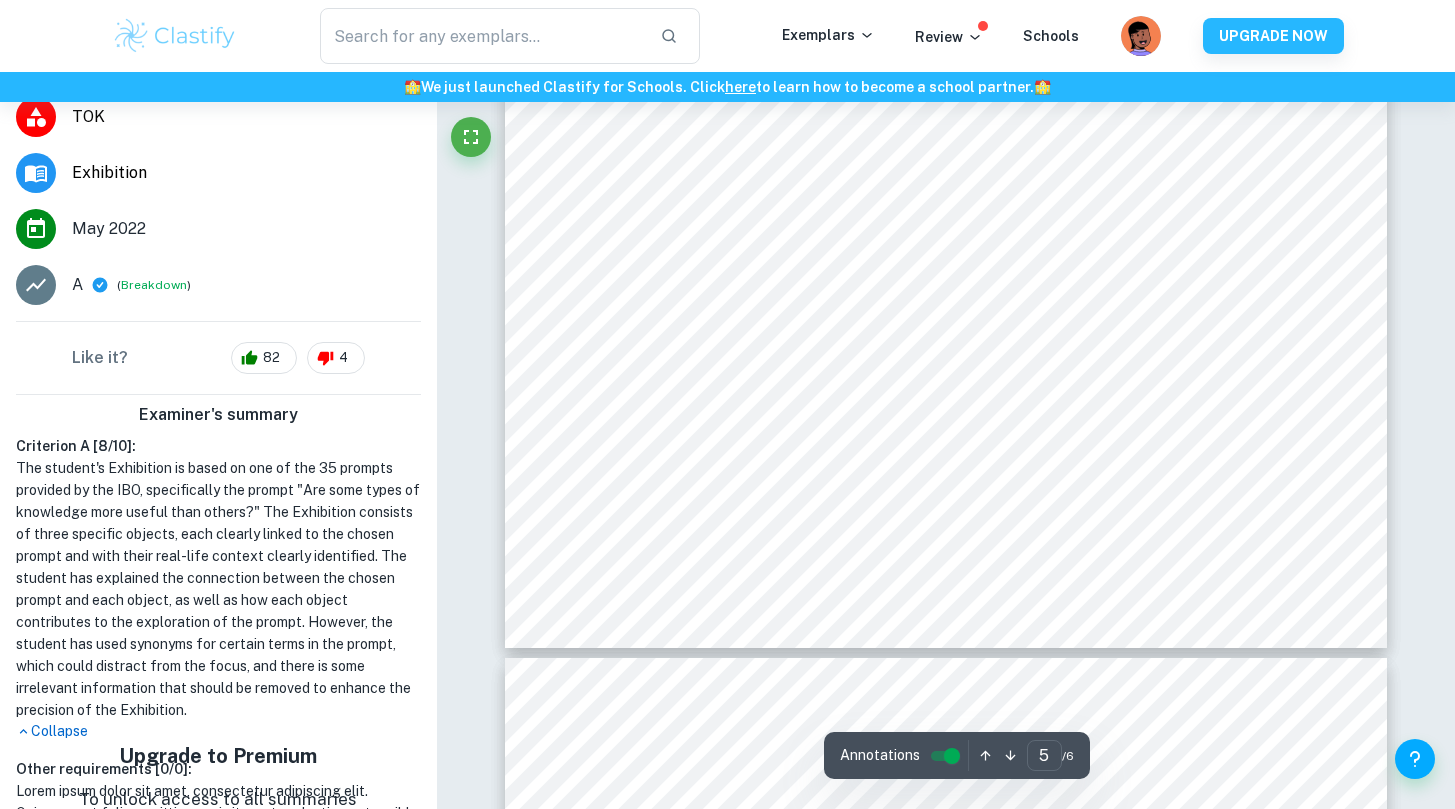 type on "6" 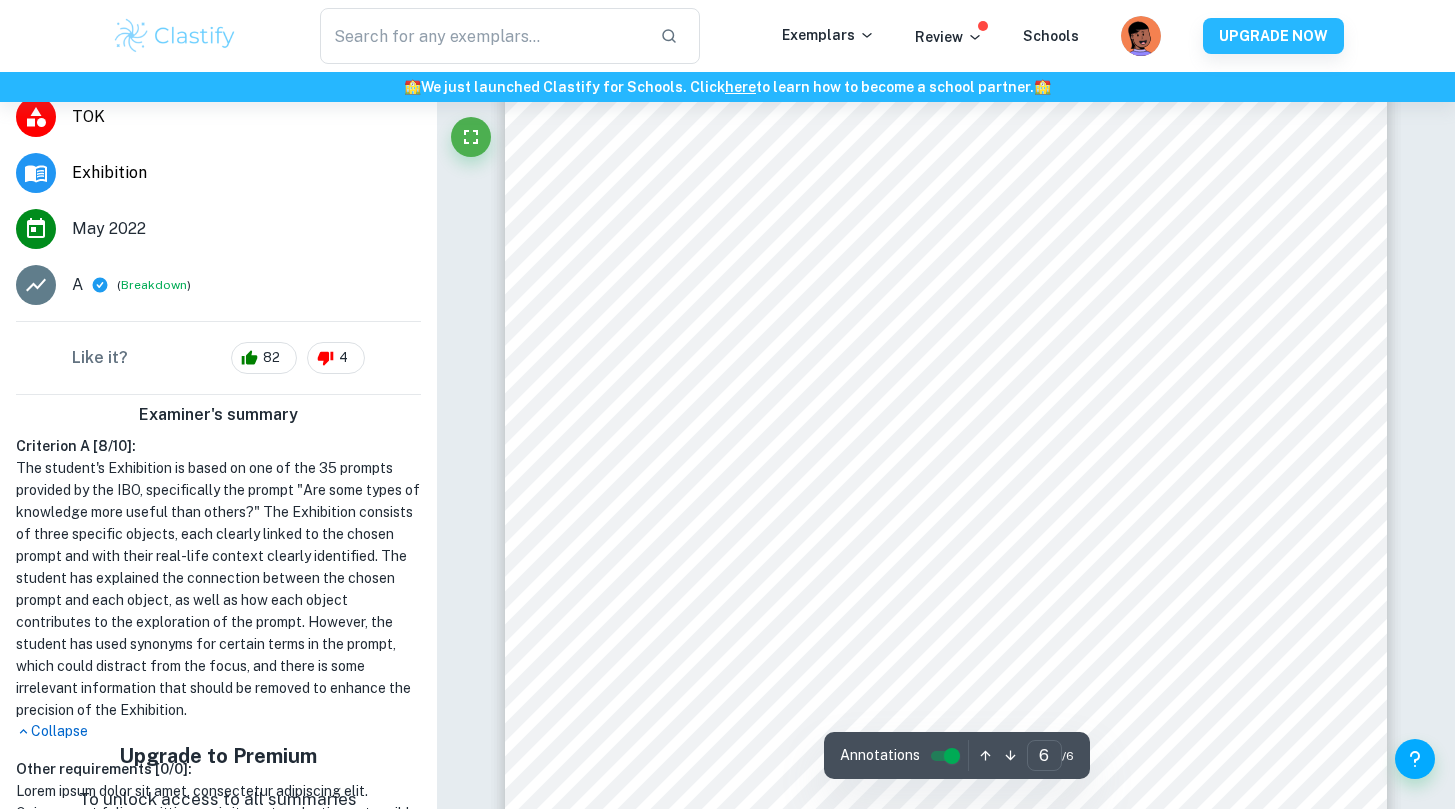 scroll, scrollTop: 7091, scrollLeft: 0, axis: vertical 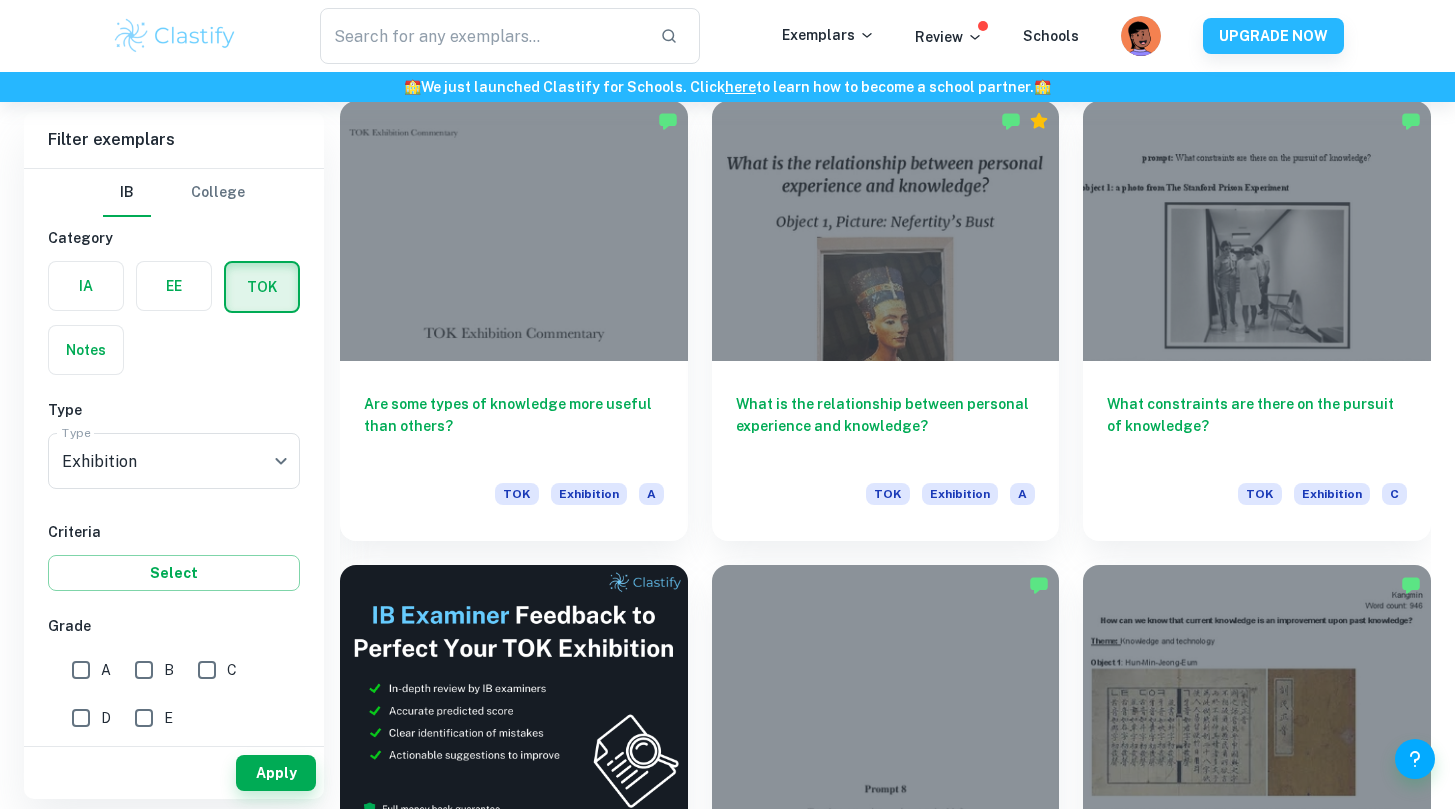 click on "We value your privacy We use cookies to enhance your browsing experience, serve personalised ads or content, and analyse our traffic. By clicking "Accept All", you consent to our use of cookies.   Cookie Policy Customise   Reject All   Accept All   Customise Consent Preferences   We use cookies to help you navigate efficiently and perform certain functions. You will find detailed information about all cookies under each consent category below. The cookies that are categorised as "Necessary" are stored on your browser as they are essential for enabling the basic functionalities of the site. ...  Show more For more information on how Google's third-party cookies operate and handle your data, see:   Google Privacy Policy Necessary Always Active Necessary cookies are required to enable the basic features of this site, such as providing secure log-in or adjusting your consent preferences. These cookies do not store any personally identifiable data. Functional Analytics Performance Advertisement Uncategorised" at bounding box center (727, -2493) 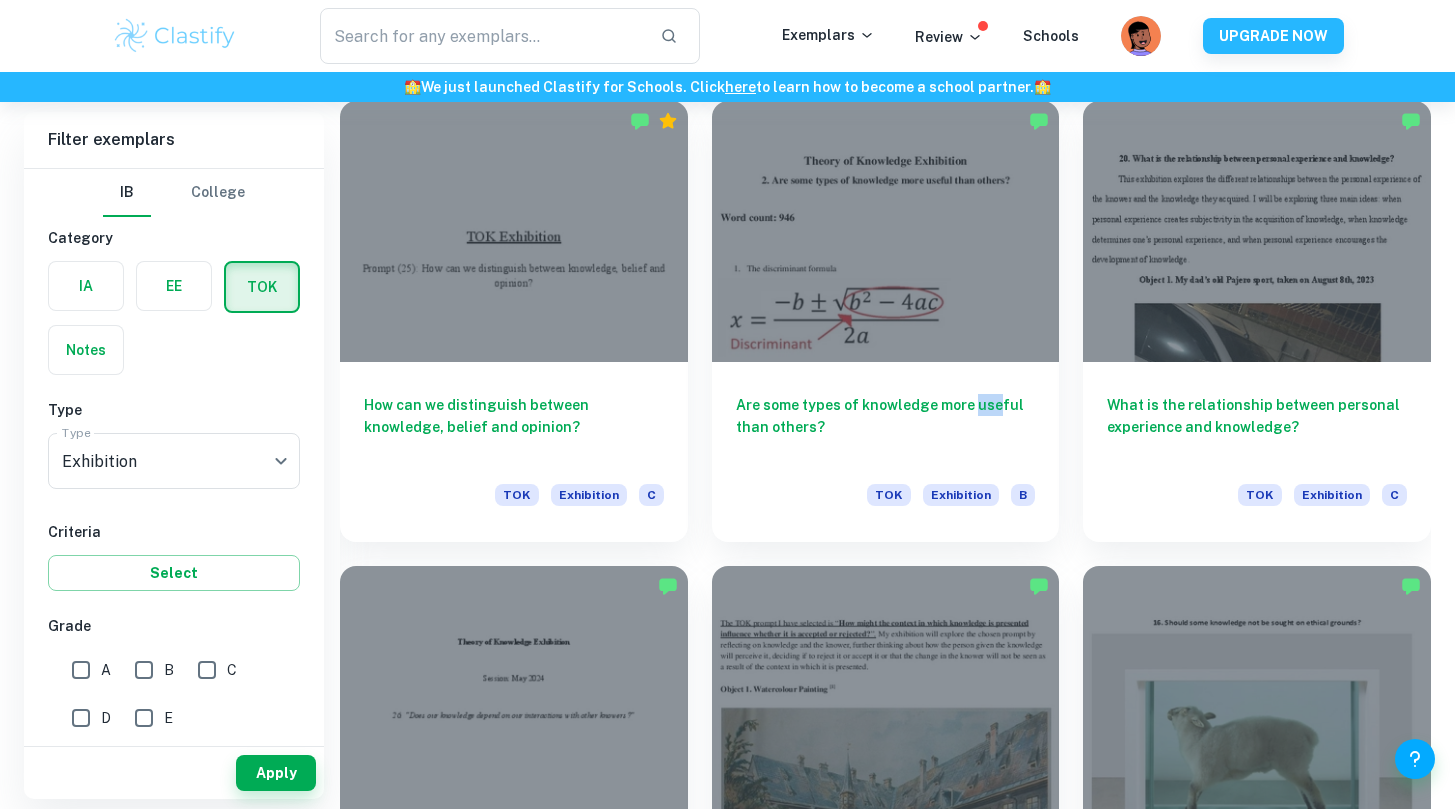 scroll, scrollTop: 14051, scrollLeft: 0, axis: vertical 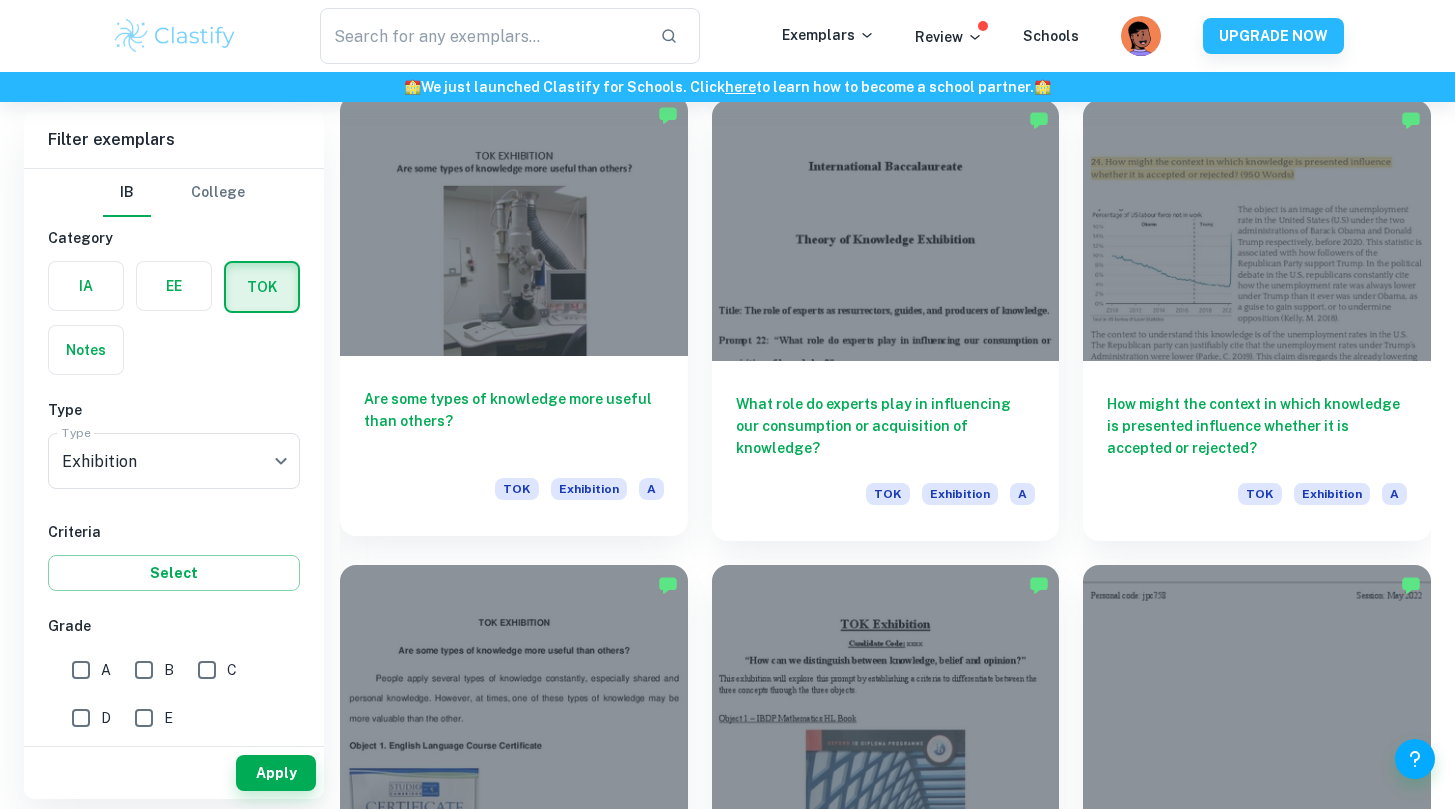 click at bounding box center [514, 225] 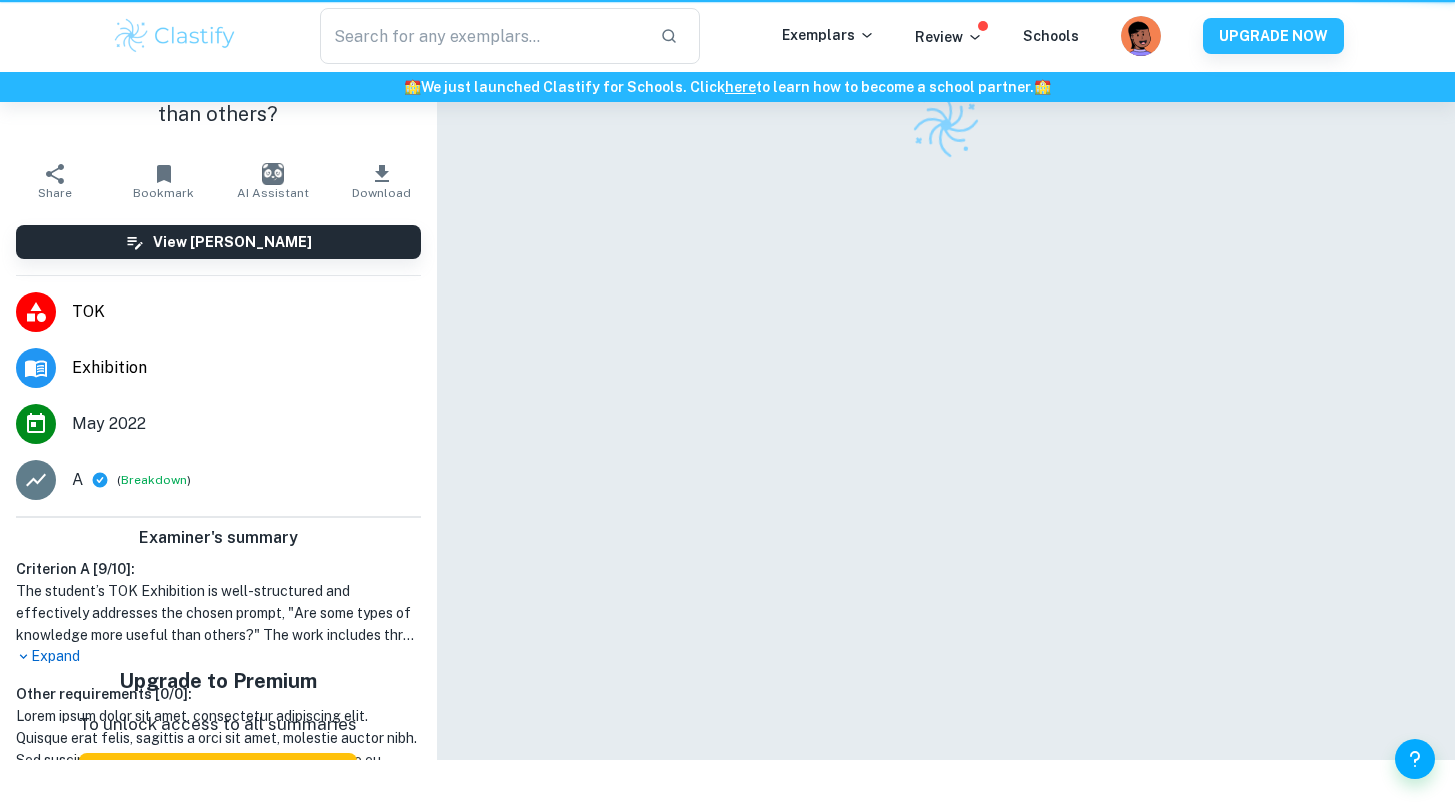 scroll, scrollTop: 0, scrollLeft: 0, axis: both 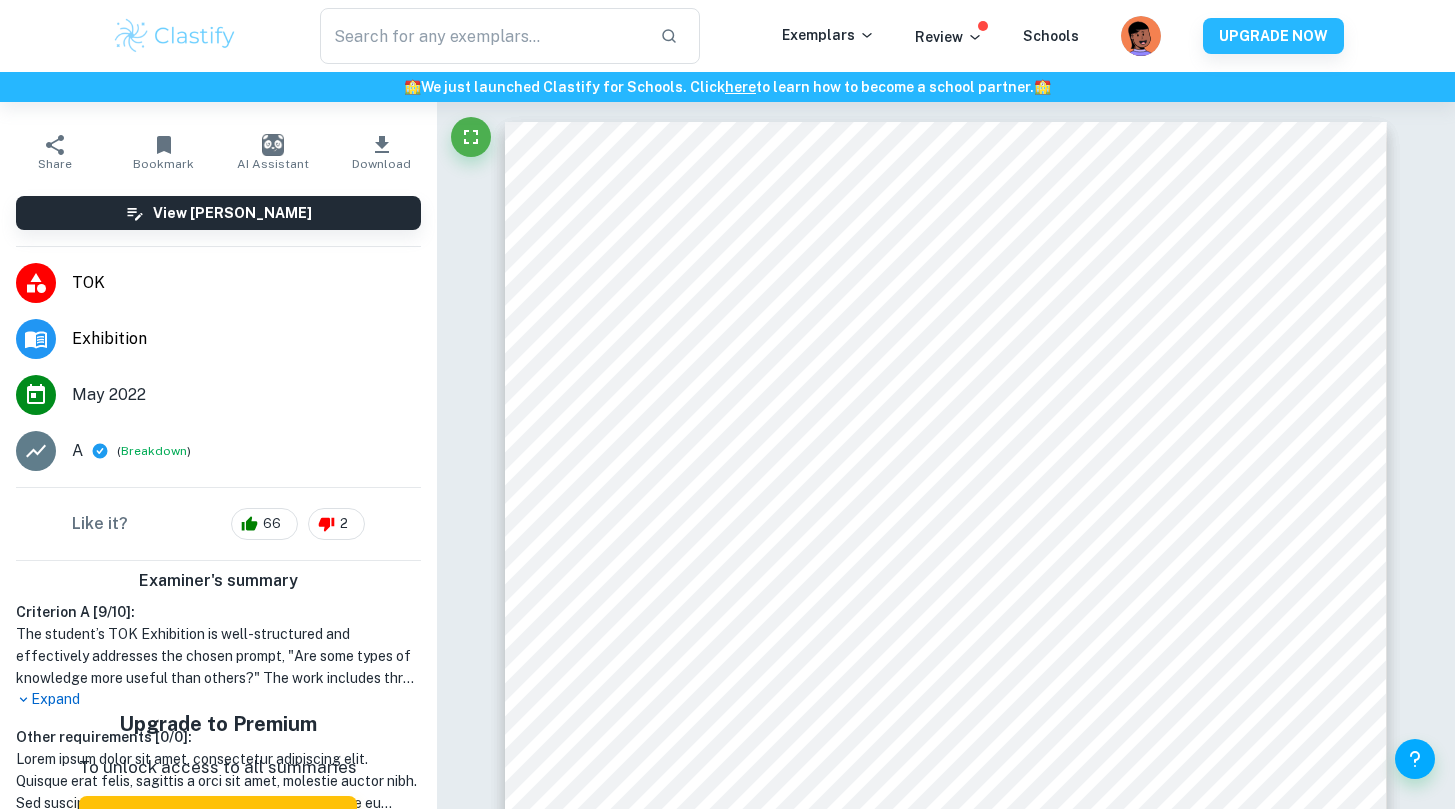 click on "Examiner's summary Criterion A   [ 9 / 10 ]: The student’s TOK Exhibition is well-structured and effectively addresses the chosen prompt, "Are some types of knowledge more useful than others?" The work includes three specific objects: a cryogenic electron microscope, a model of the "Little Boy" bomb, and a BBC article about AI narration, all of which are linked to the prompt and their real-life contexts are clearly established. The student provides sufficient evidence and clear references for each statement made, demonstrating a strong understanding of the connections between the objects and the prompt. However, there is a slight vagueness in the discussion regarding the usefulness of knowledge in the first and last object, which could benefit from more clarity. Overall, the student successfully explores the nuances of knowledge utility through their chosen objects. Expand   Other requirements   [ 0 / 0 ]: Expand Upgrade to Premium To unlock access to all summaries View Plans" at bounding box center [218, 702] 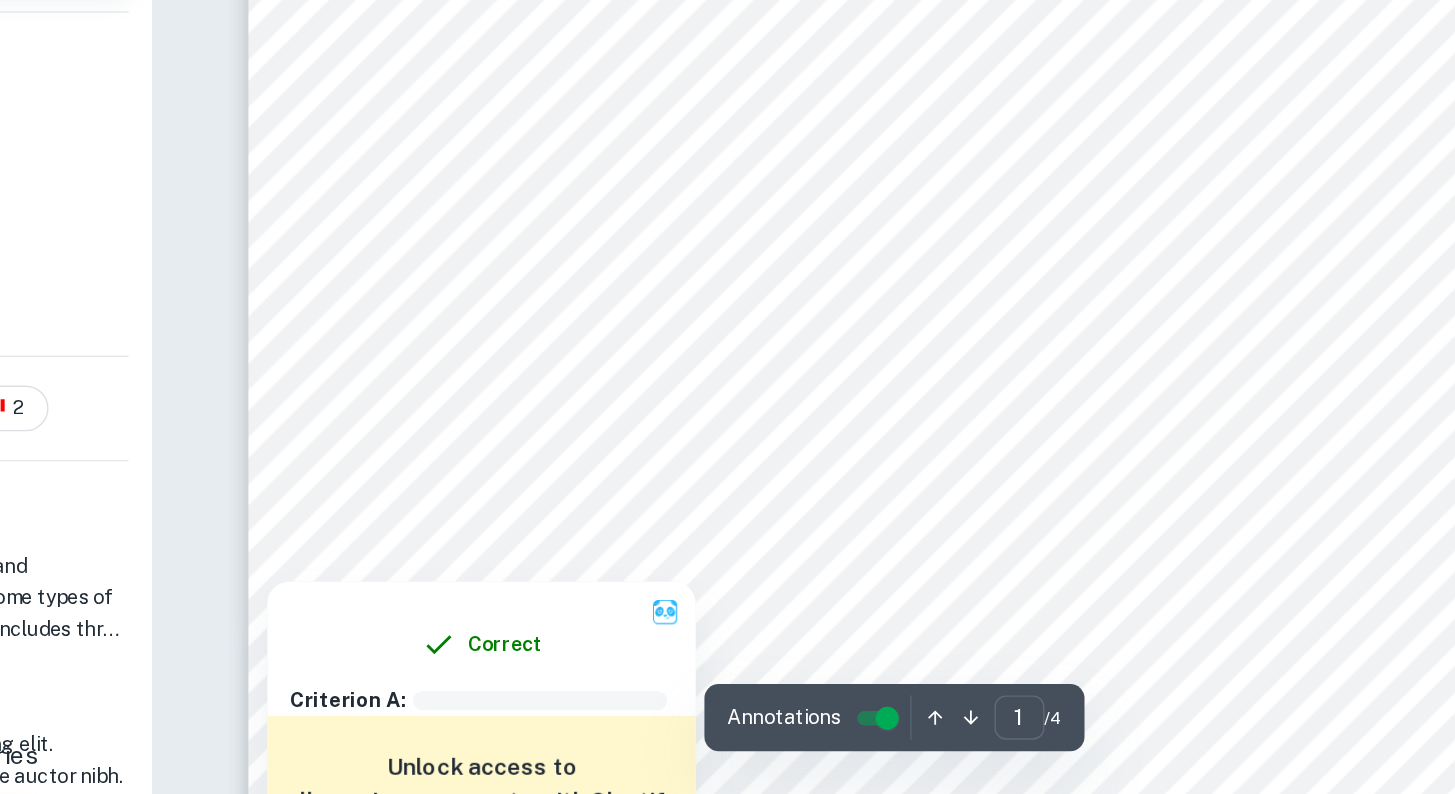 scroll, scrollTop: 404, scrollLeft: 0, axis: vertical 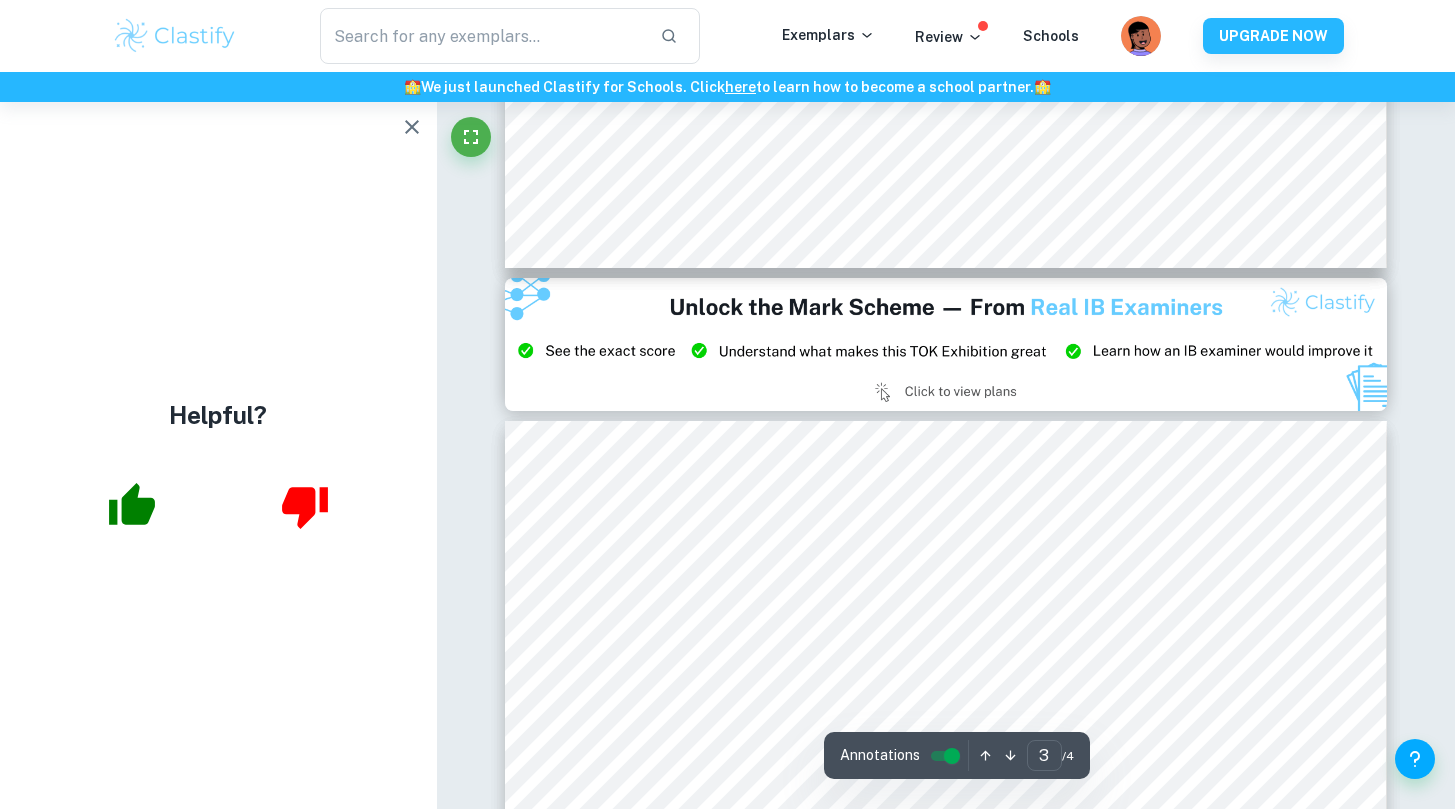 type on "2" 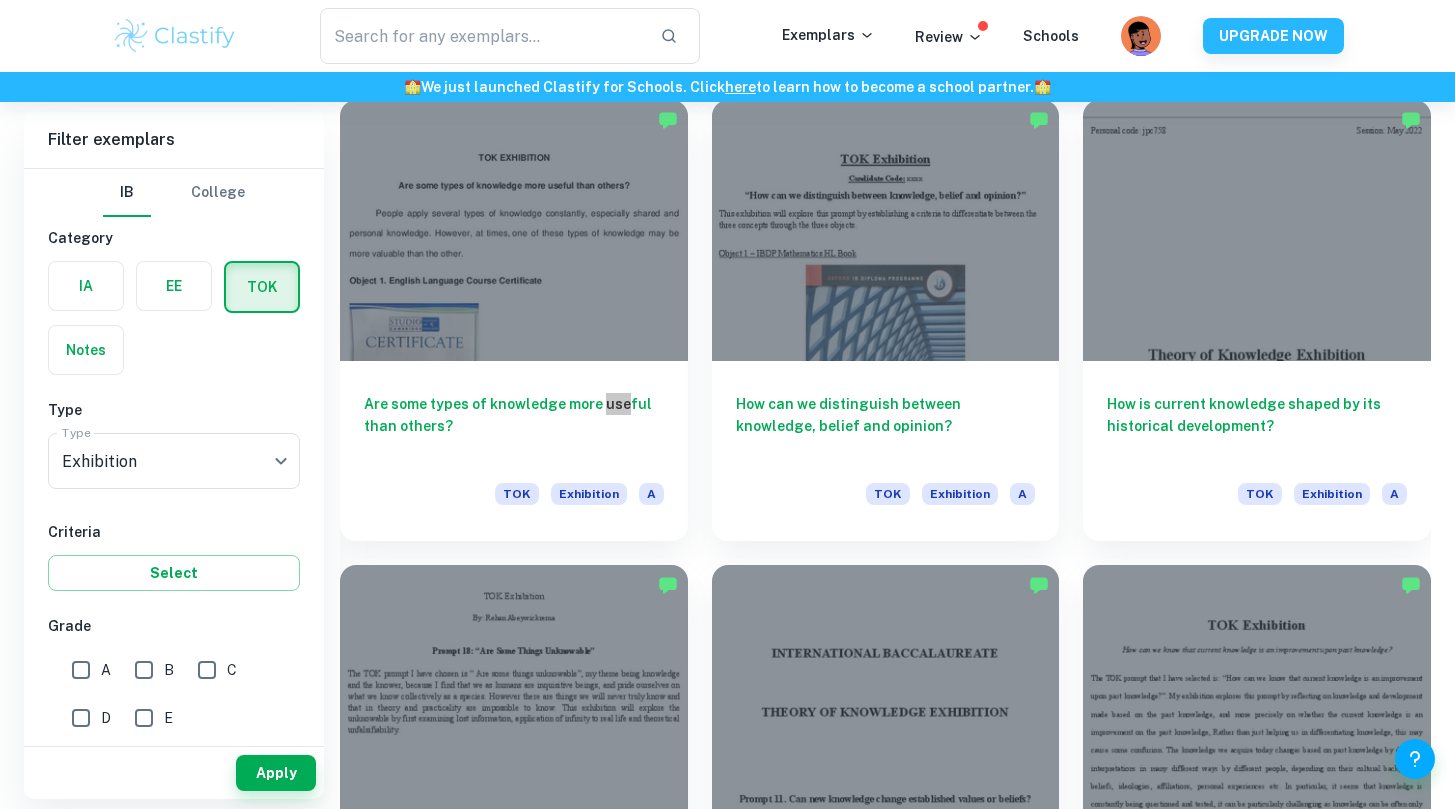 scroll, scrollTop: 22881, scrollLeft: 0, axis: vertical 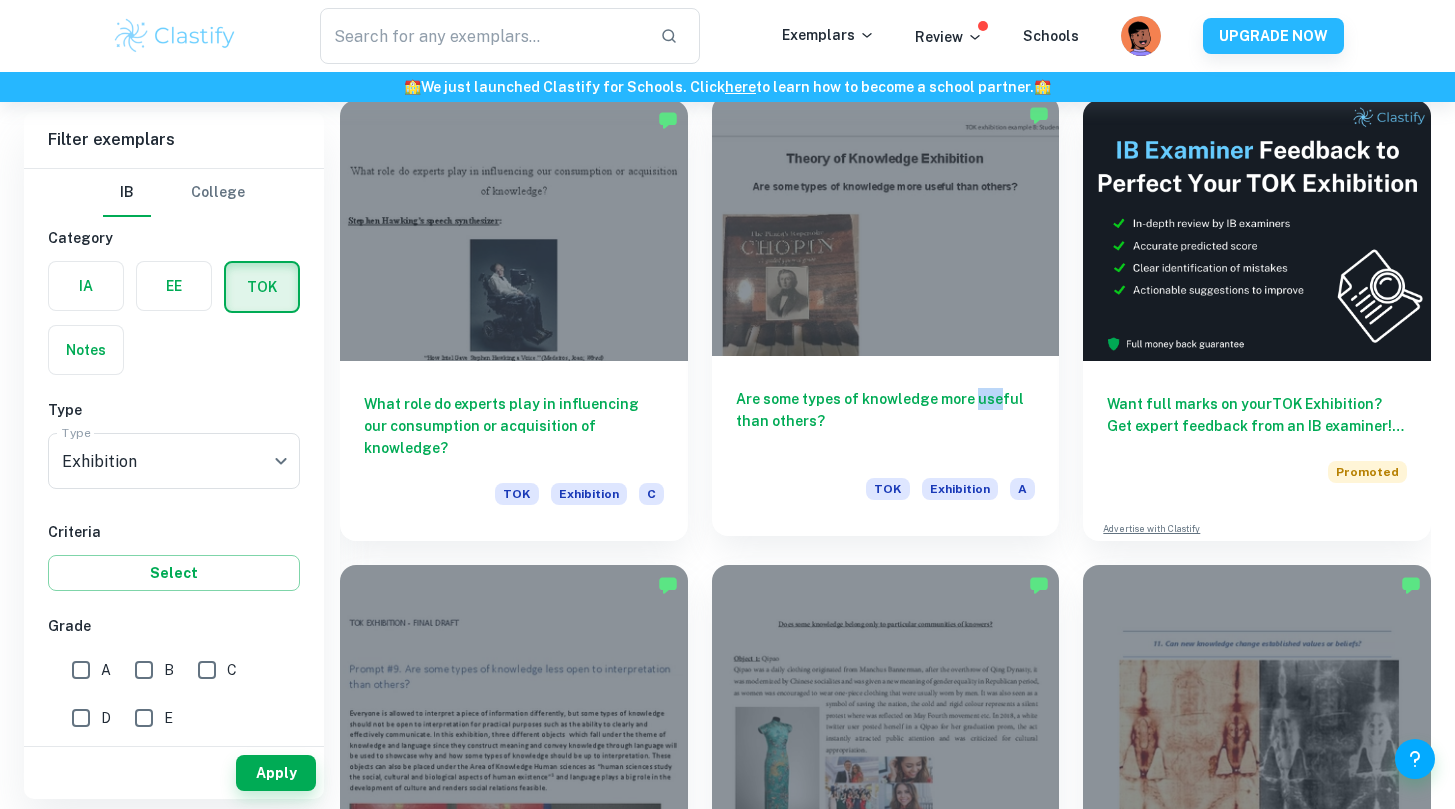 click at bounding box center (886, 225) 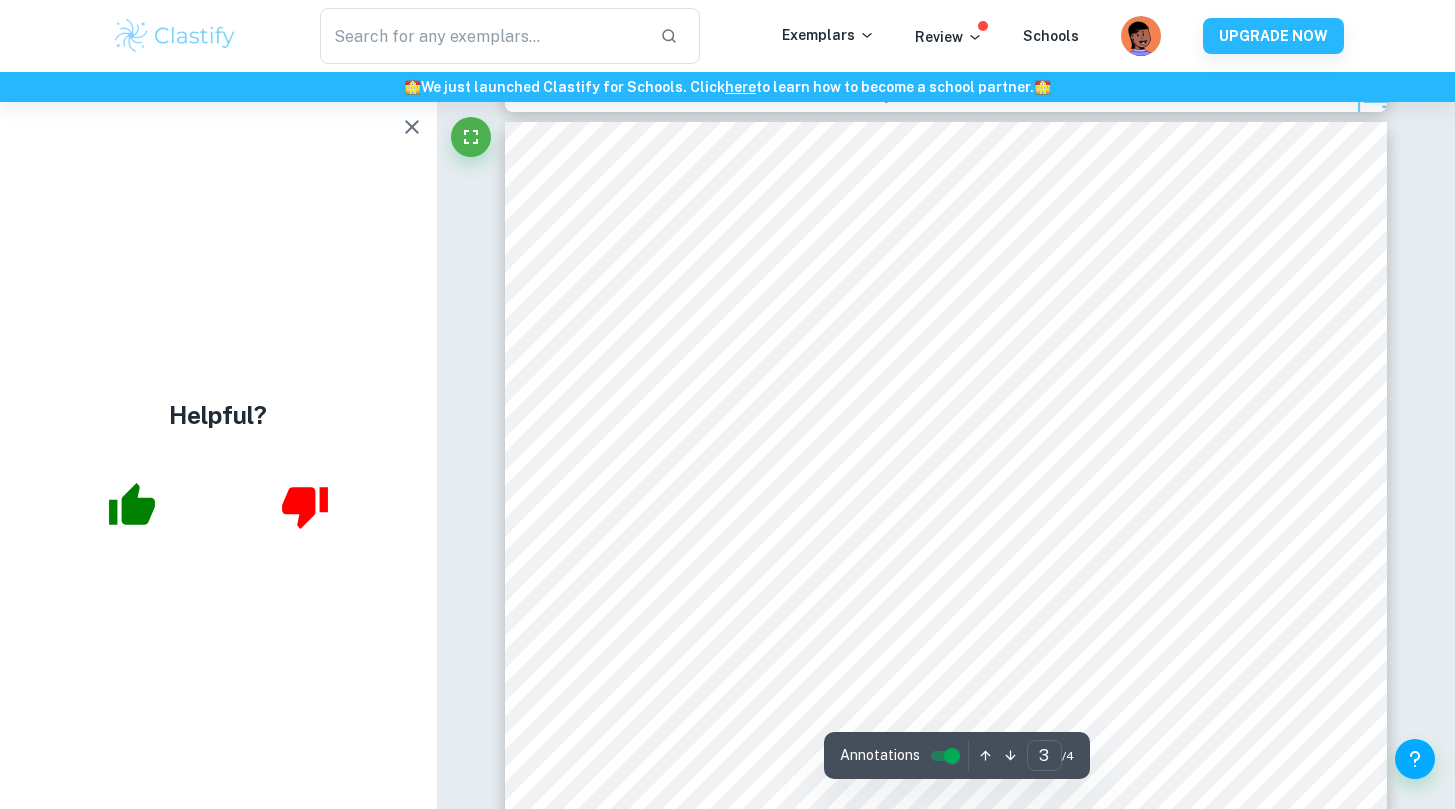 scroll, scrollTop: 2798, scrollLeft: 0, axis: vertical 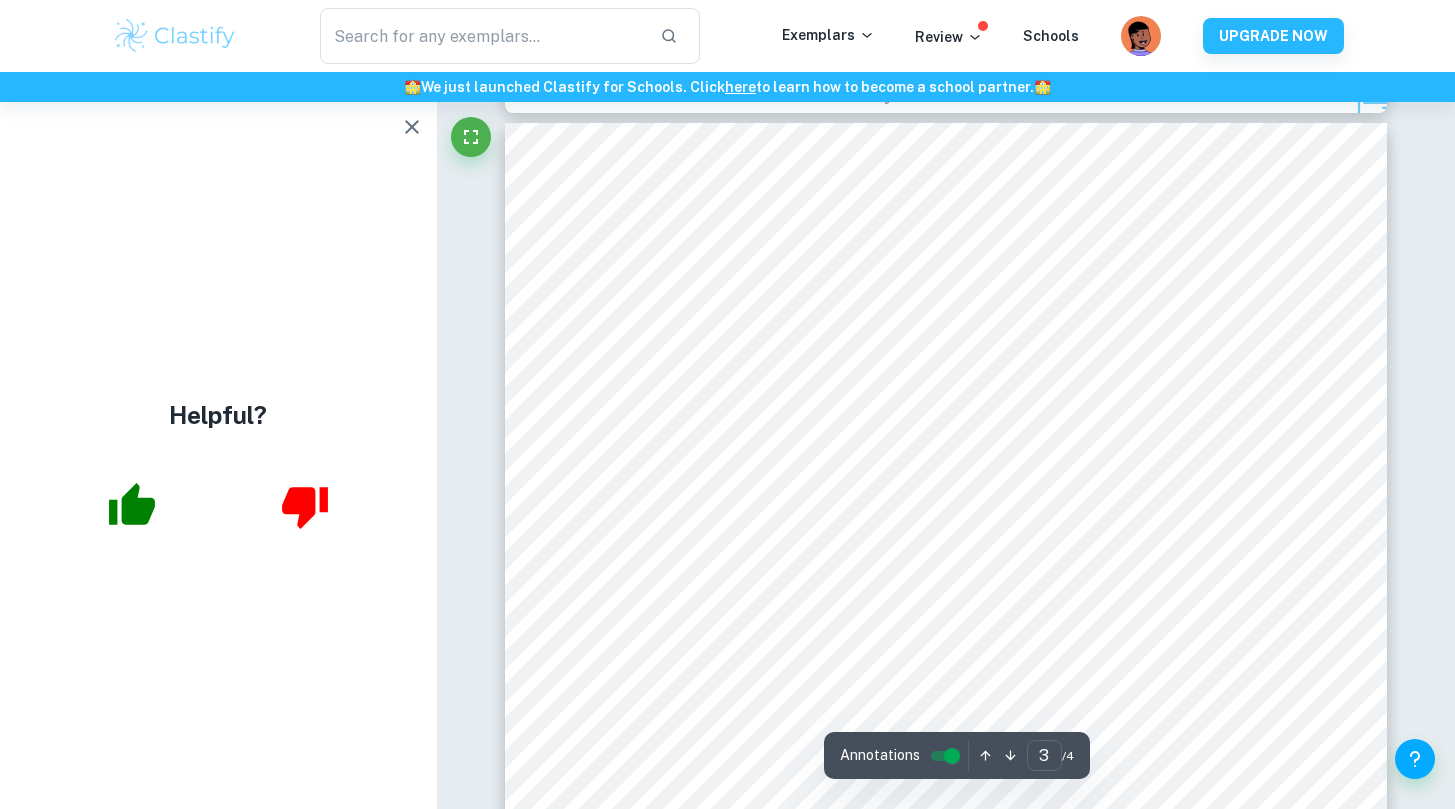 click 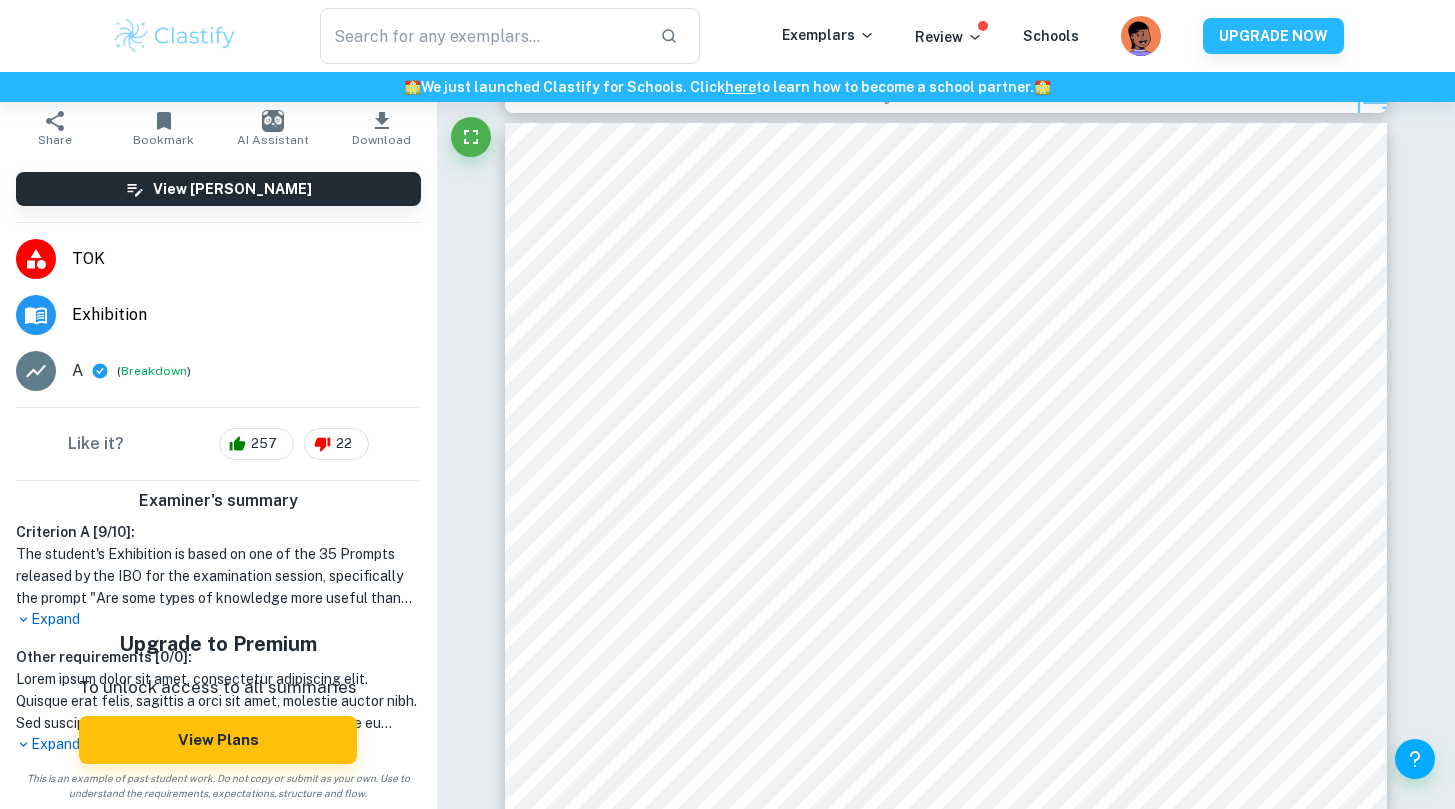 click on "Expand" at bounding box center [218, 619] 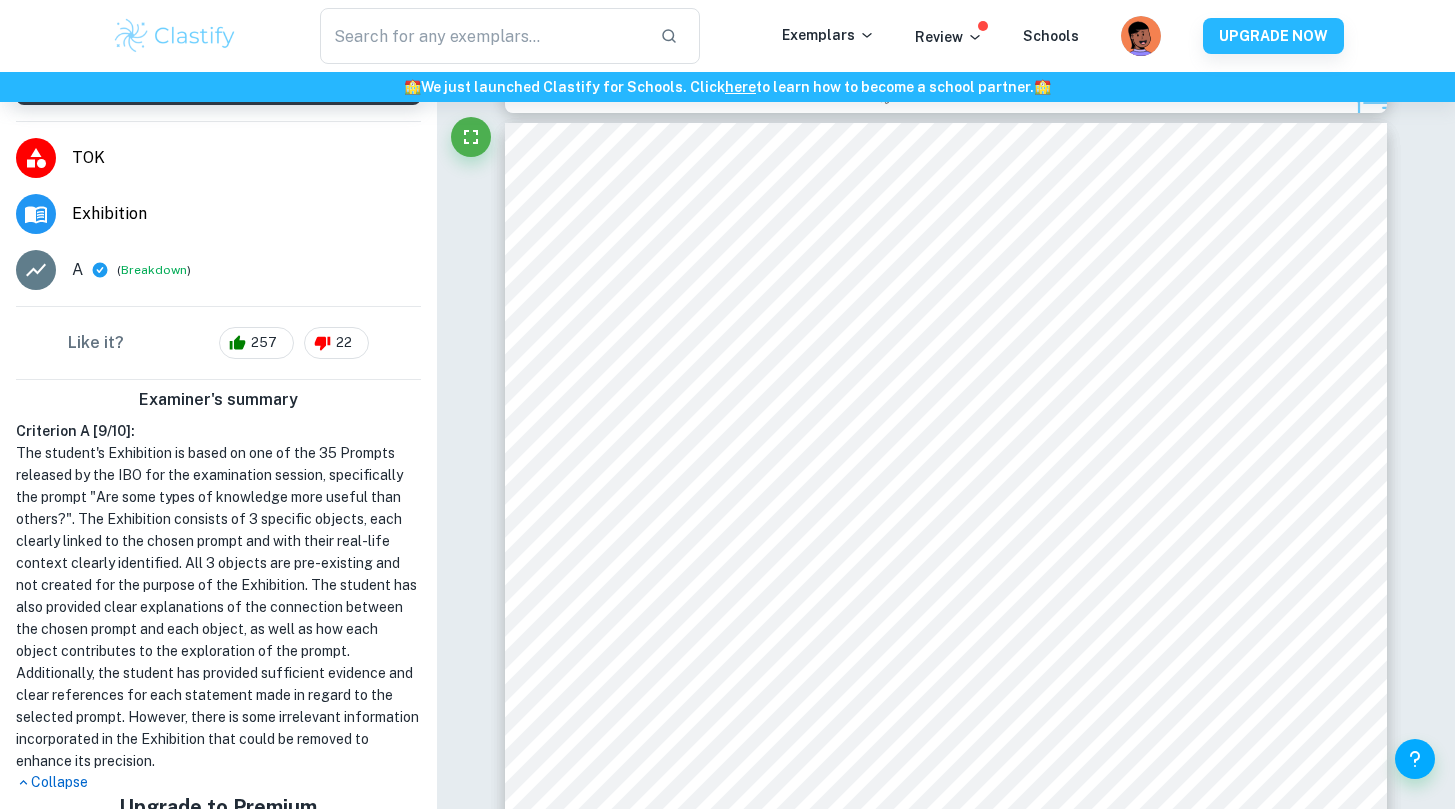 scroll, scrollTop: 350, scrollLeft: 0, axis: vertical 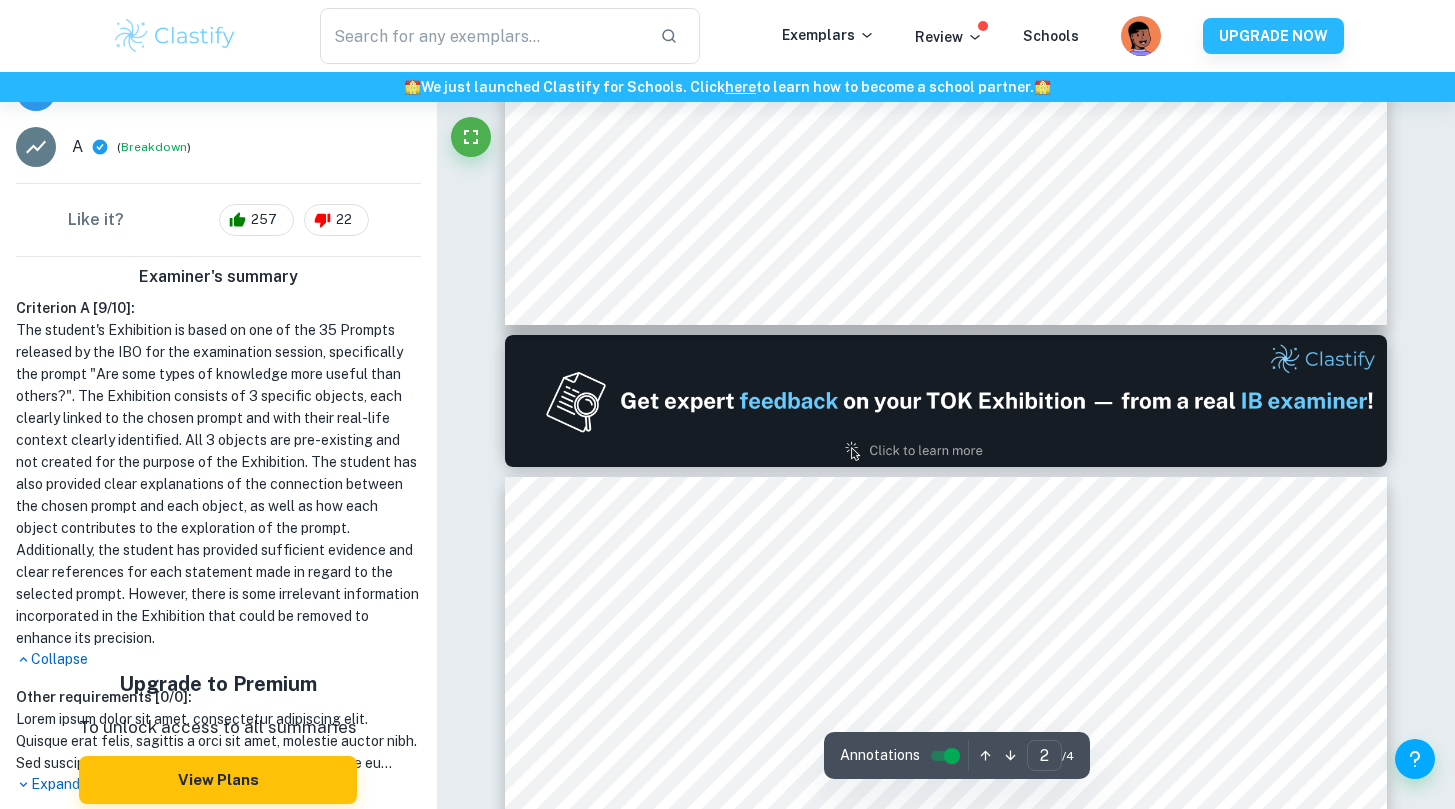 type on "1" 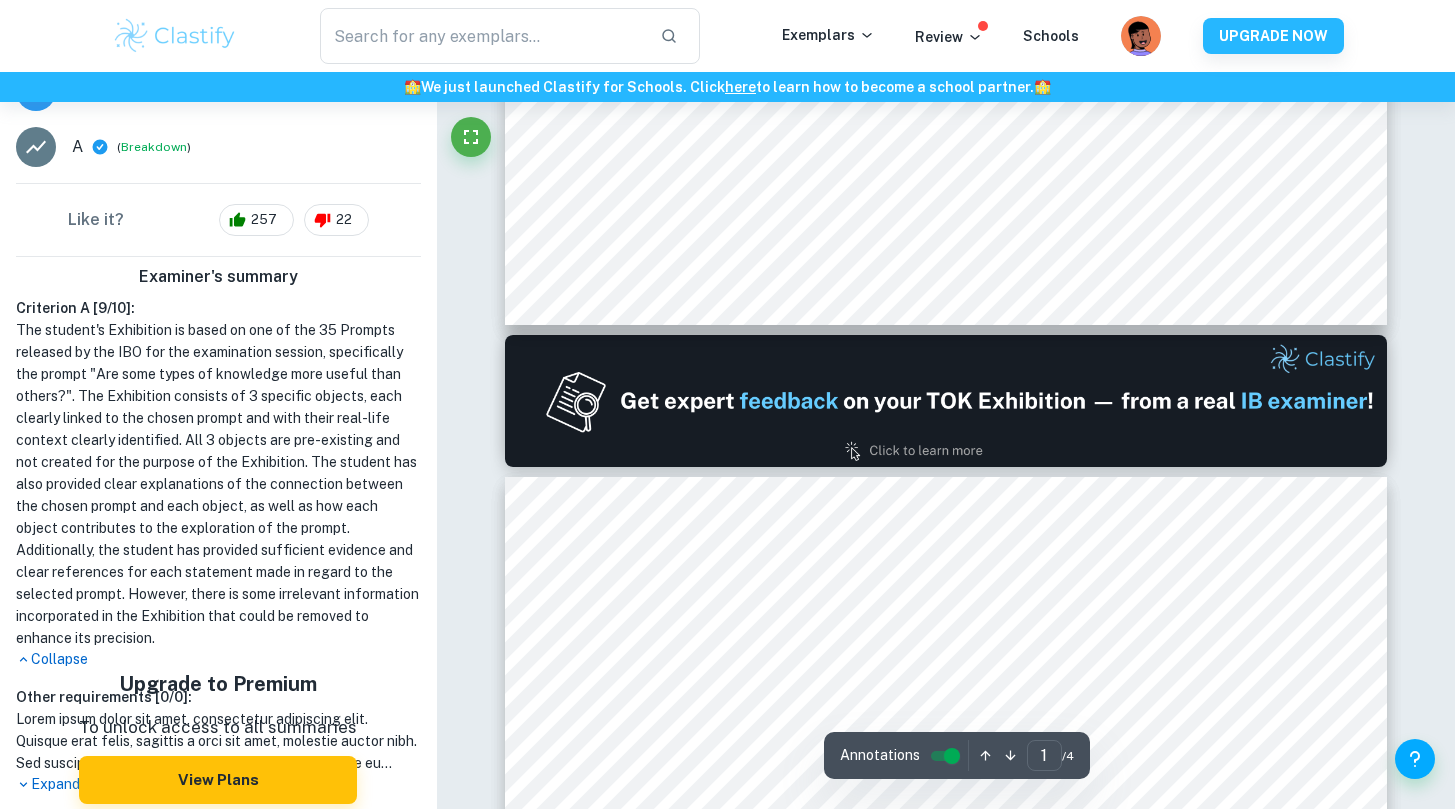 scroll, scrollTop: 957, scrollLeft: 0, axis: vertical 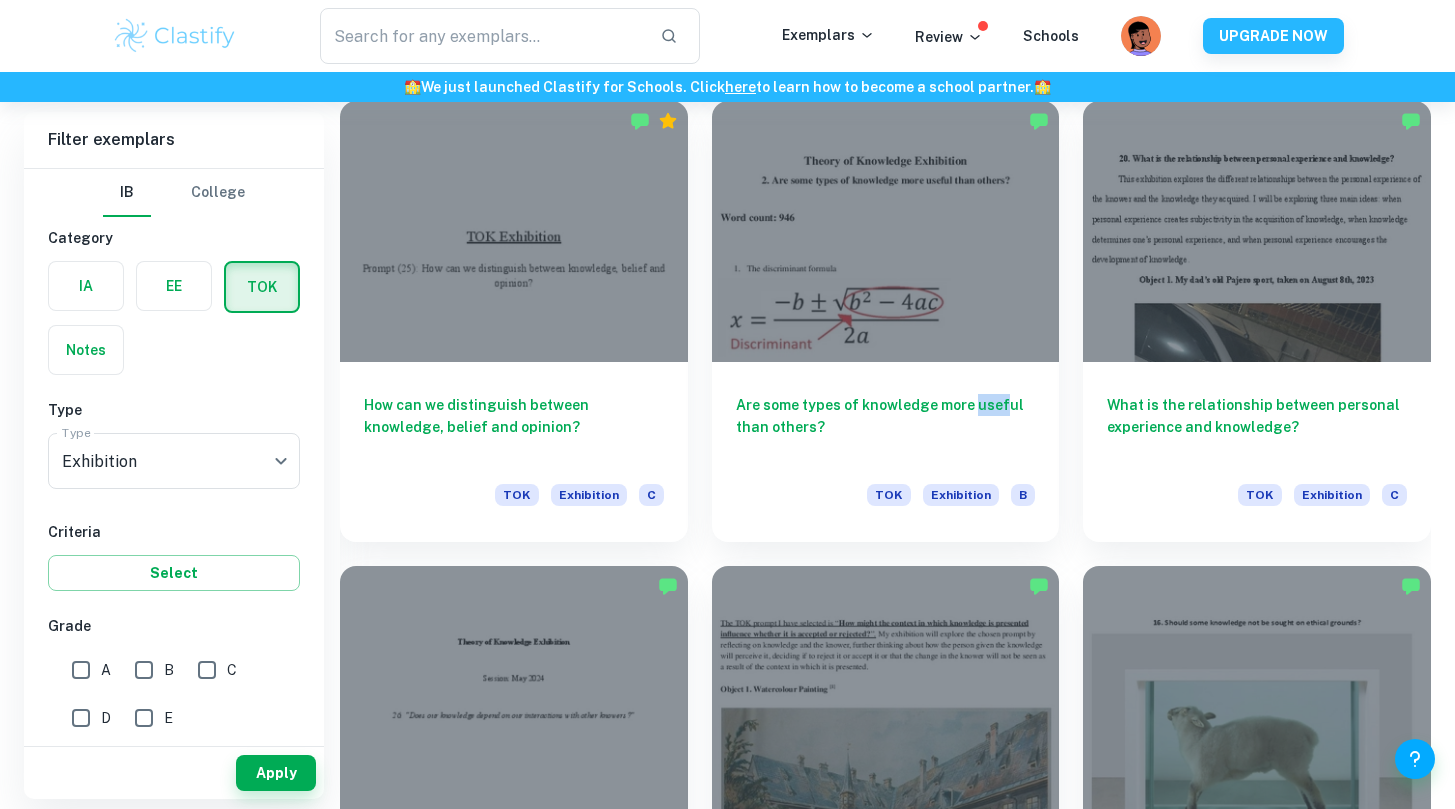 drag, startPoint x: 1007, startPoint y: 54, endPoint x: 1380, endPoint y: -16, distance: 379.51154 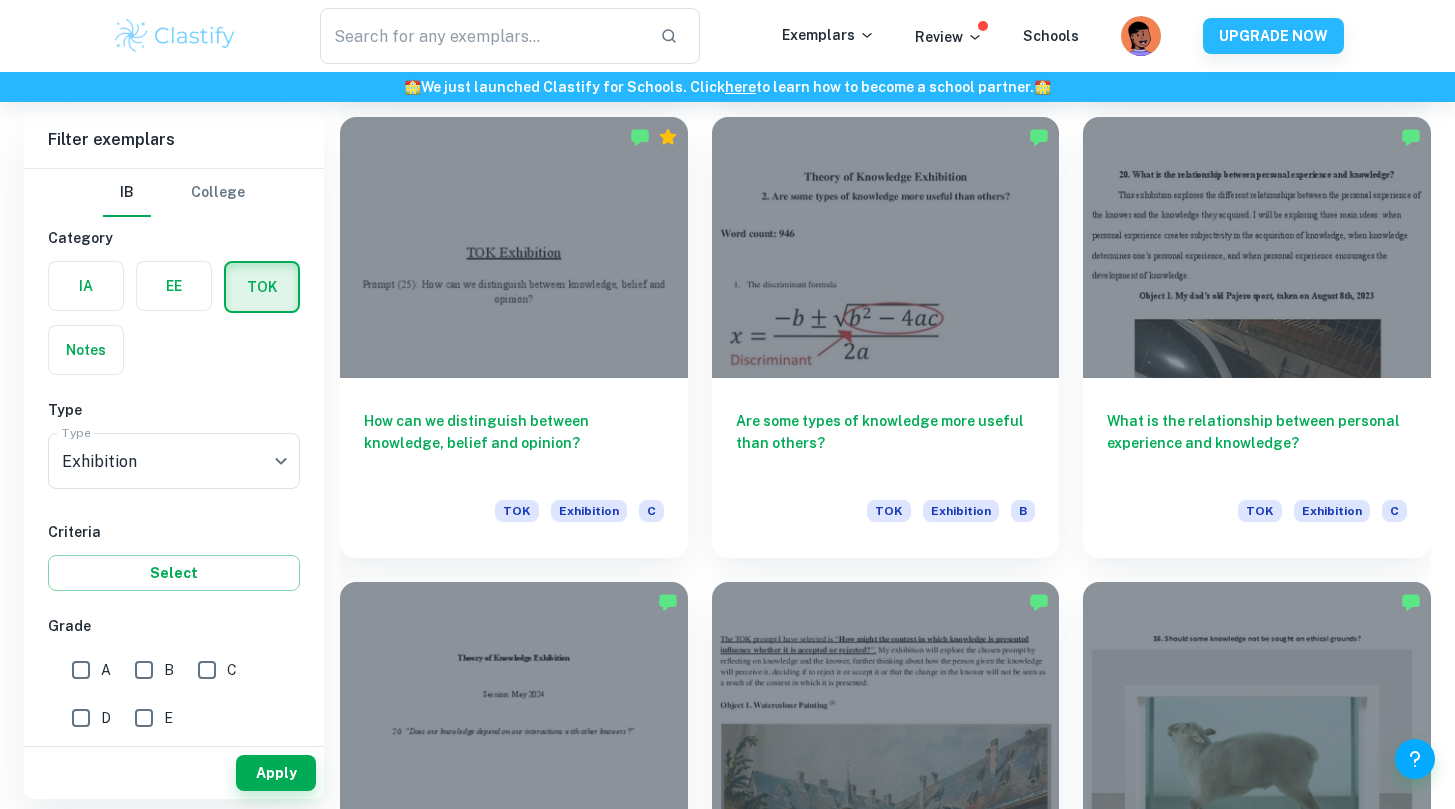 click on "We value your privacy We use cookies to enhance your browsing experience, serve personalised ads or content, and analyse our traffic. By clicking "Accept All", you consent to our use of cookies.   Cookie Policy Customise   Reject All   Accept All   Customise Consent Preferences   We use cookies to help you navigate efficiently and perform certain functions. You will find detailed information about all cookies under each consent category below. The cookies that are categorised as "Necessary" are stored on your browser as they are essential for enabling the basic functionalities of the site. ...  Show more For more information on how Google's third-party cookies operate and handle your data, see:   Google Privacy Policy Necessary Always Active Necessary cookies are required to enable the basic features of this site, such as providing secure log-in or adjusting your consent preferences. These cookies do not store any personally identifiable data. Functional Analytics Performance Advertisement Uncategorised" at bounding box center (727, -3871) 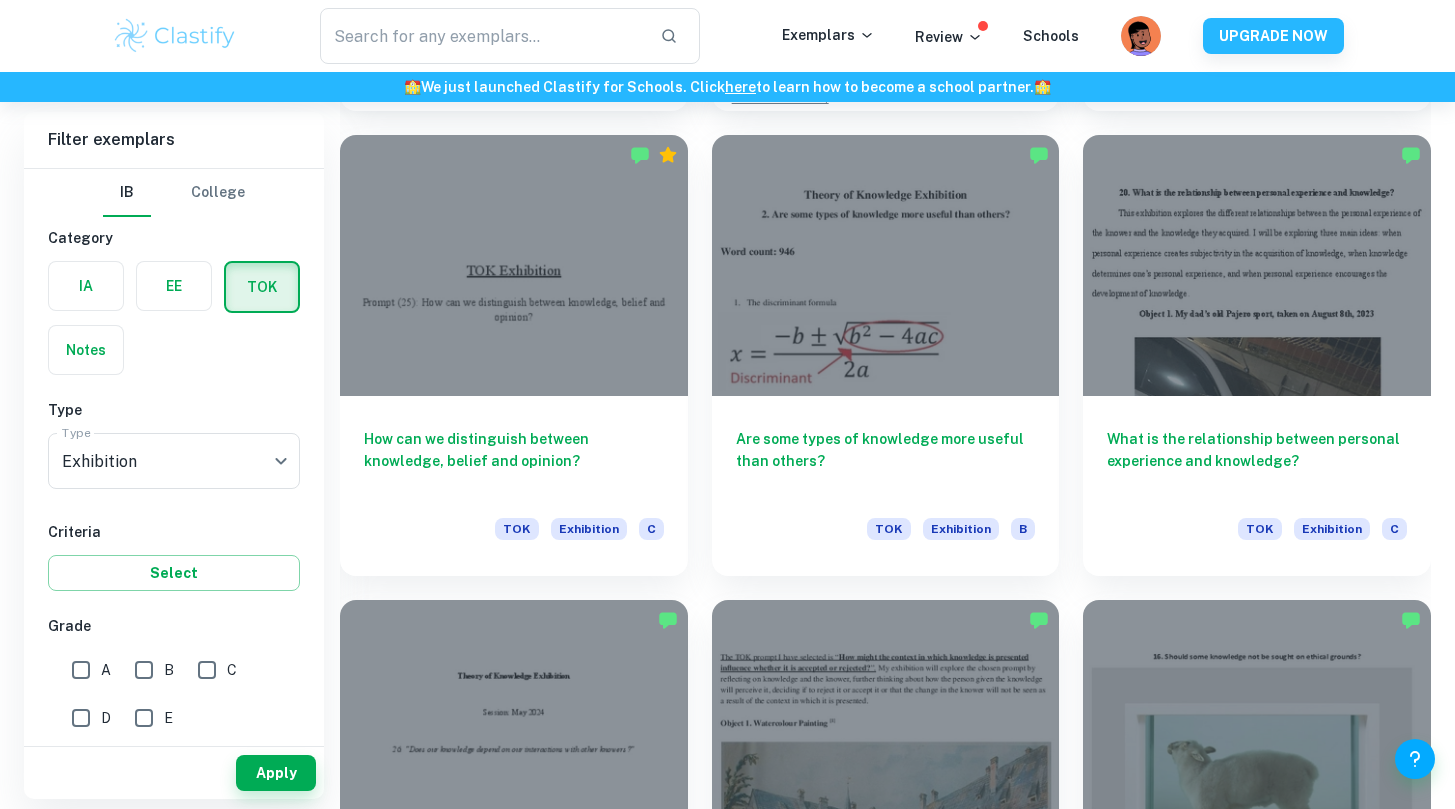click on "We value your privacy We use cookies to enhance your browsing experience, serve personalised ads or content, and analyse our traffic. By clicking "Accept All", you consent to our use of cookies.   Cookie Policy Customise   Reject All   Accept All   Customise Consent Preferences   We use cookies to help you navigate efficiently and perform certain functions. You will find detailed information about all cookies under each consent category below. The cookies that are categorised as "Necessary" are stored on your browser as they are essential for enabling the basic functionalities of the site. ...  Show more For more information on how Google's third-party cookies operate and handle your data, see:   Google Privacy Policy Necessary Always Active Necessary cookies are required to enable the basic features of this site, such as providing secure log-in or adjusting your consent preferences. These cookies do not store any personally identifiable data. Functional Analytics Performance Advertisement Uncategorised" at bounding box center [727, -3853] 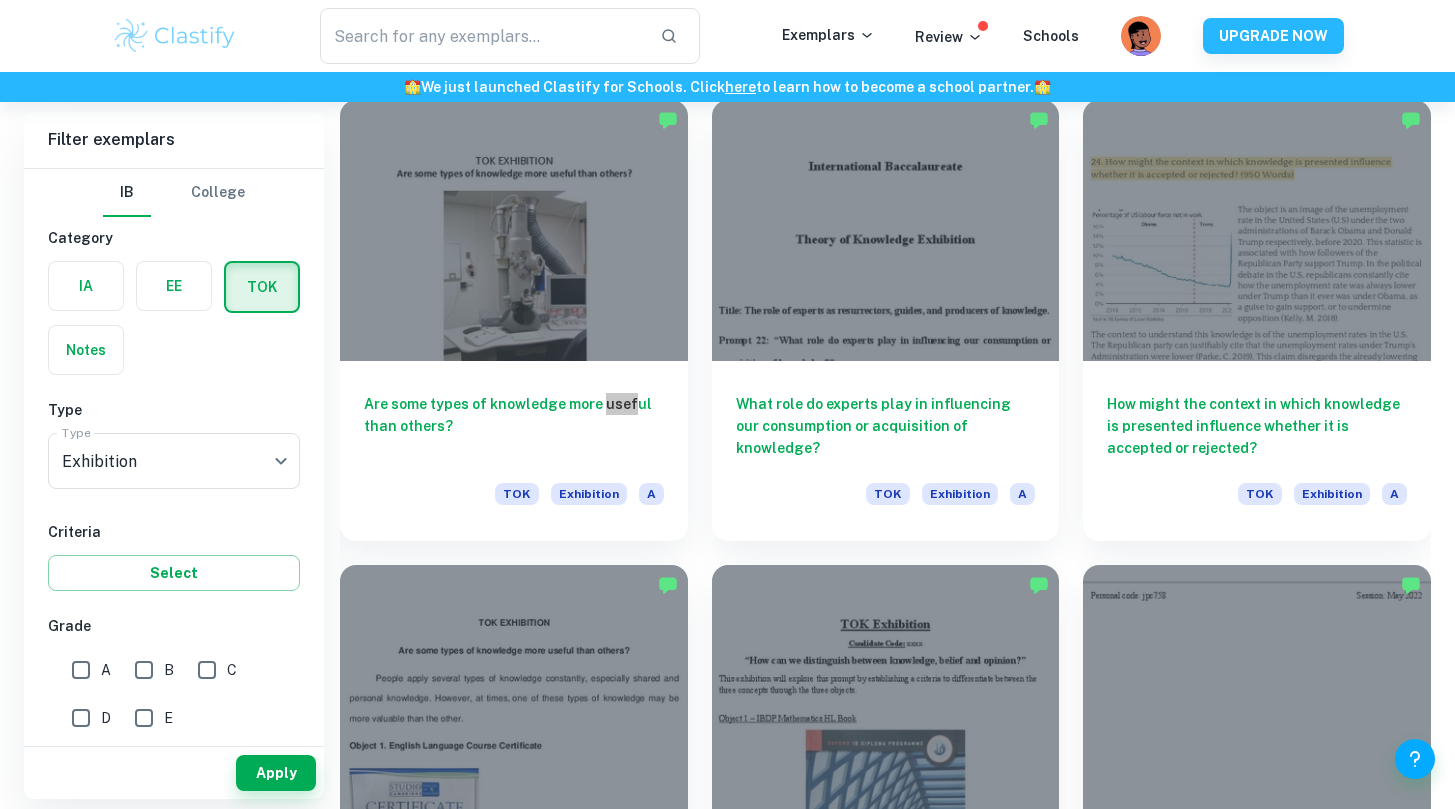 scroll, scrollTop: 14516, scrollLeft: 0, axis: vertical 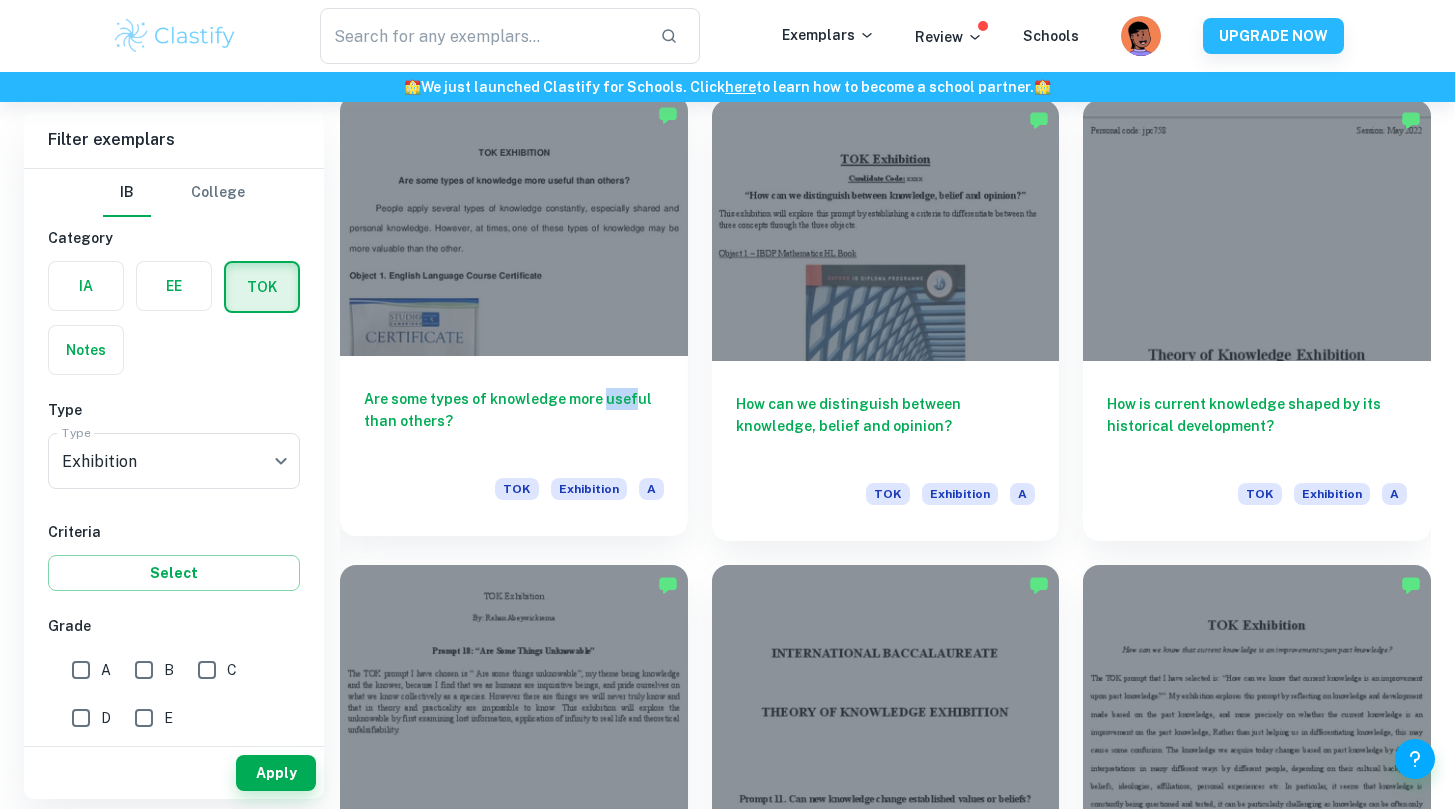 click at bounding box center (514, 225) 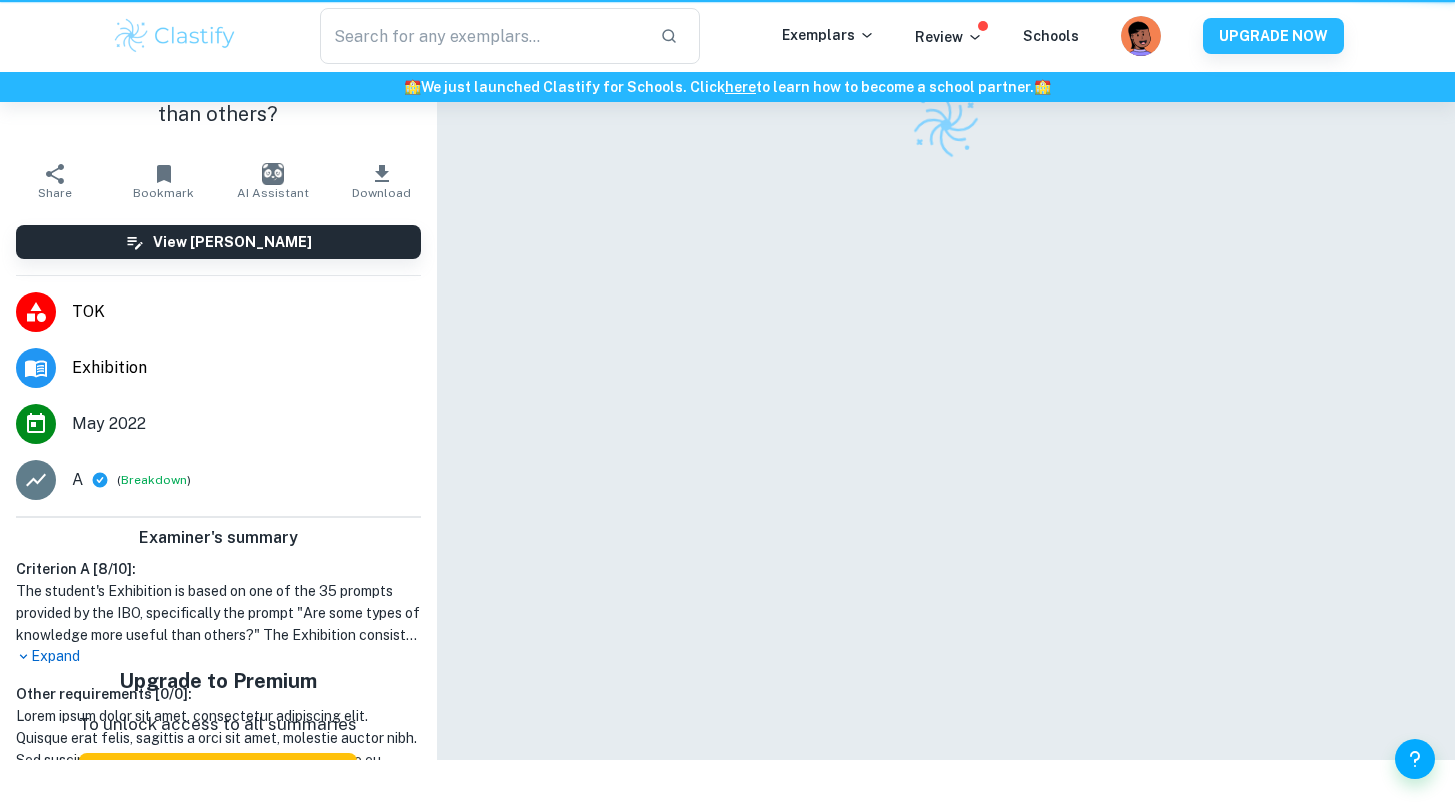 scroll, scrollTop: 0, scrollLeft: 0, axis: both 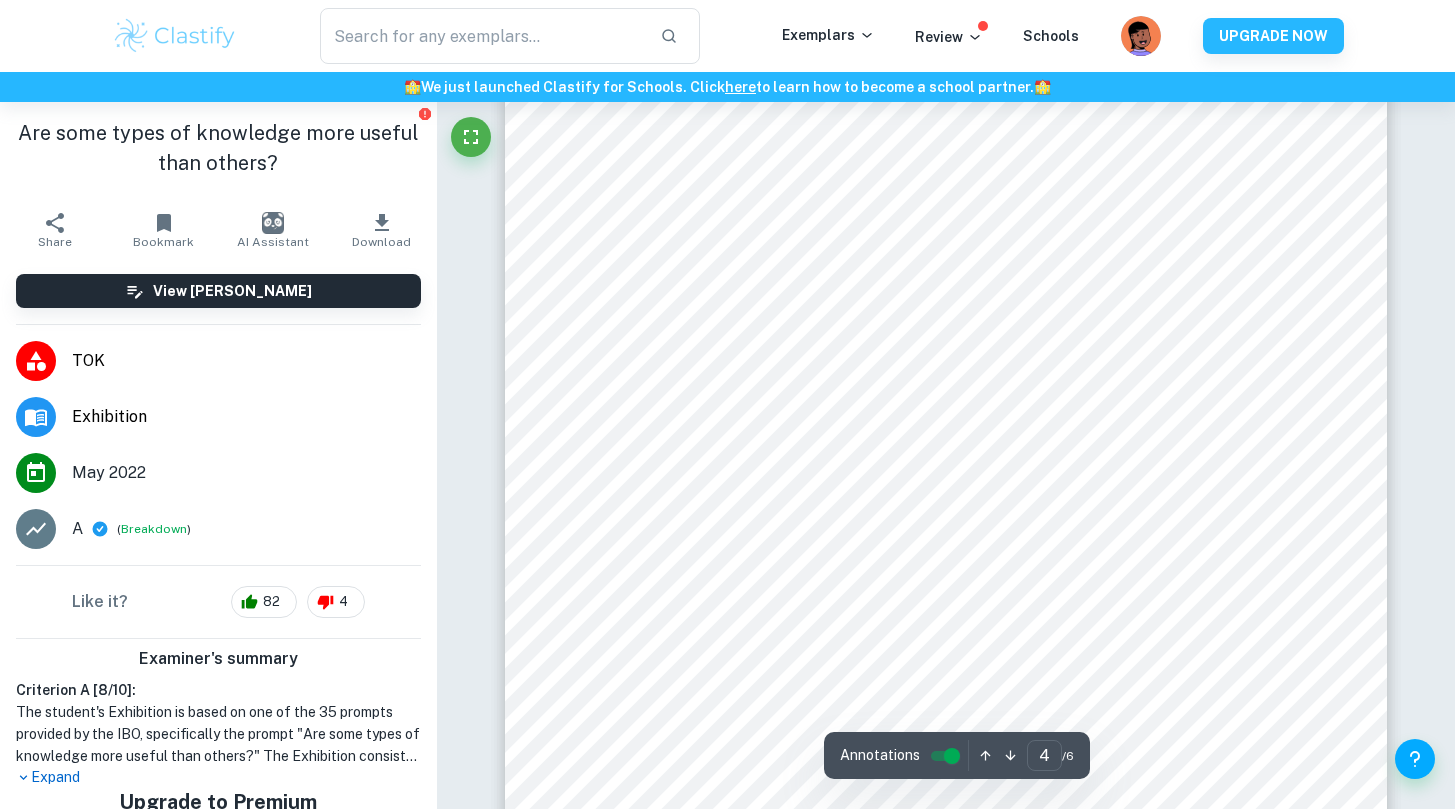 type on "5" 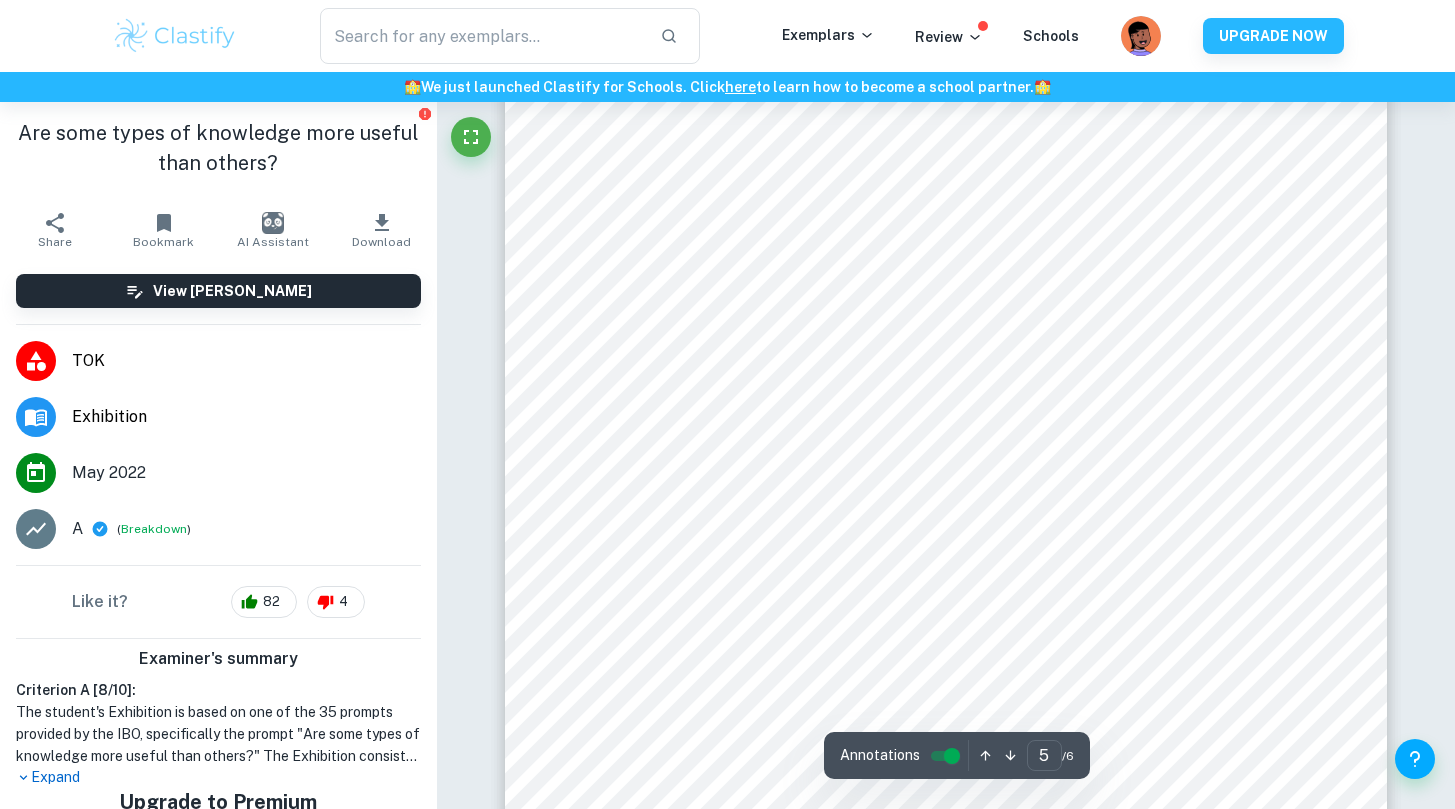 scroll, scrollTop: 5772, scrollLeft: 0, axis: vertical 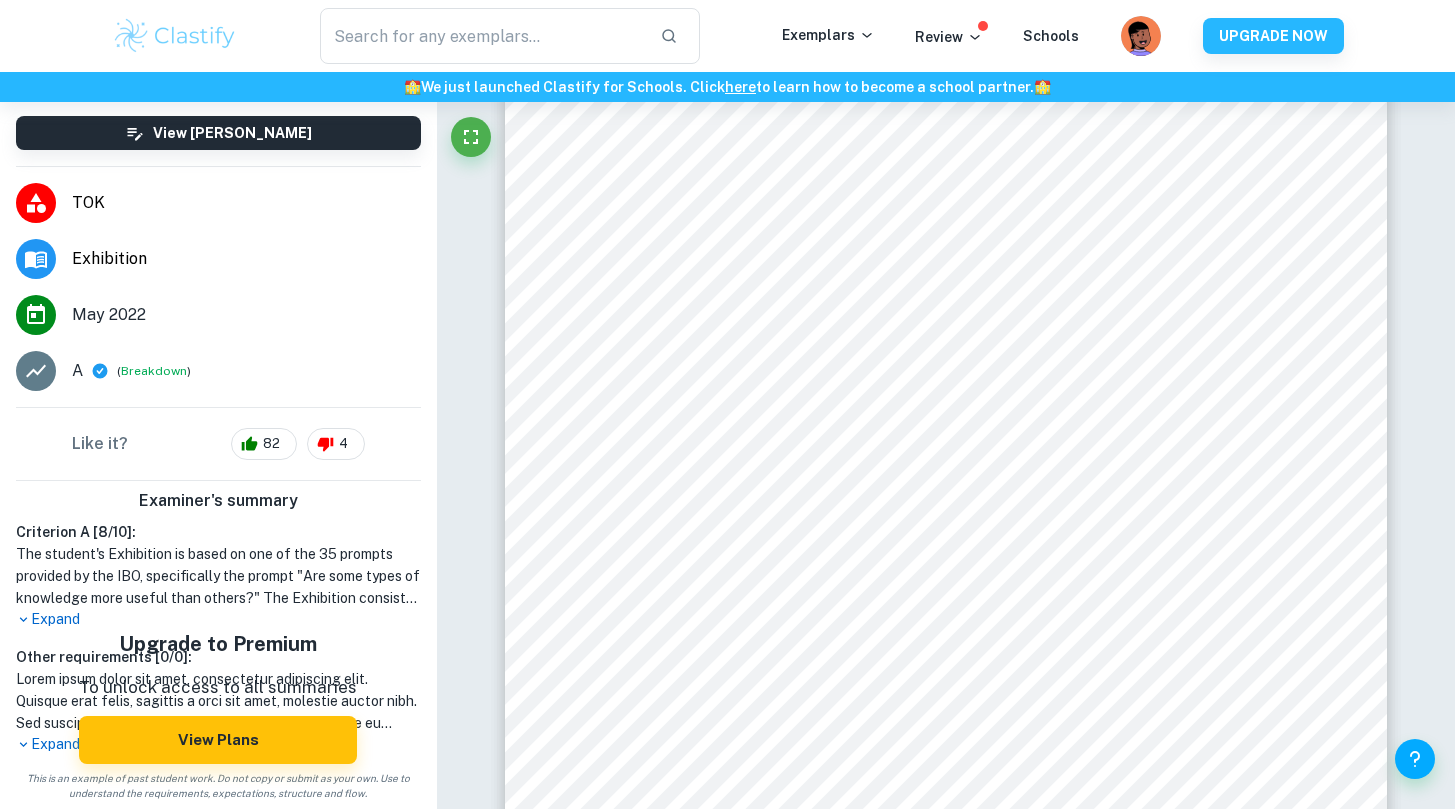click on "Expand" at bounding box center (218, 619) 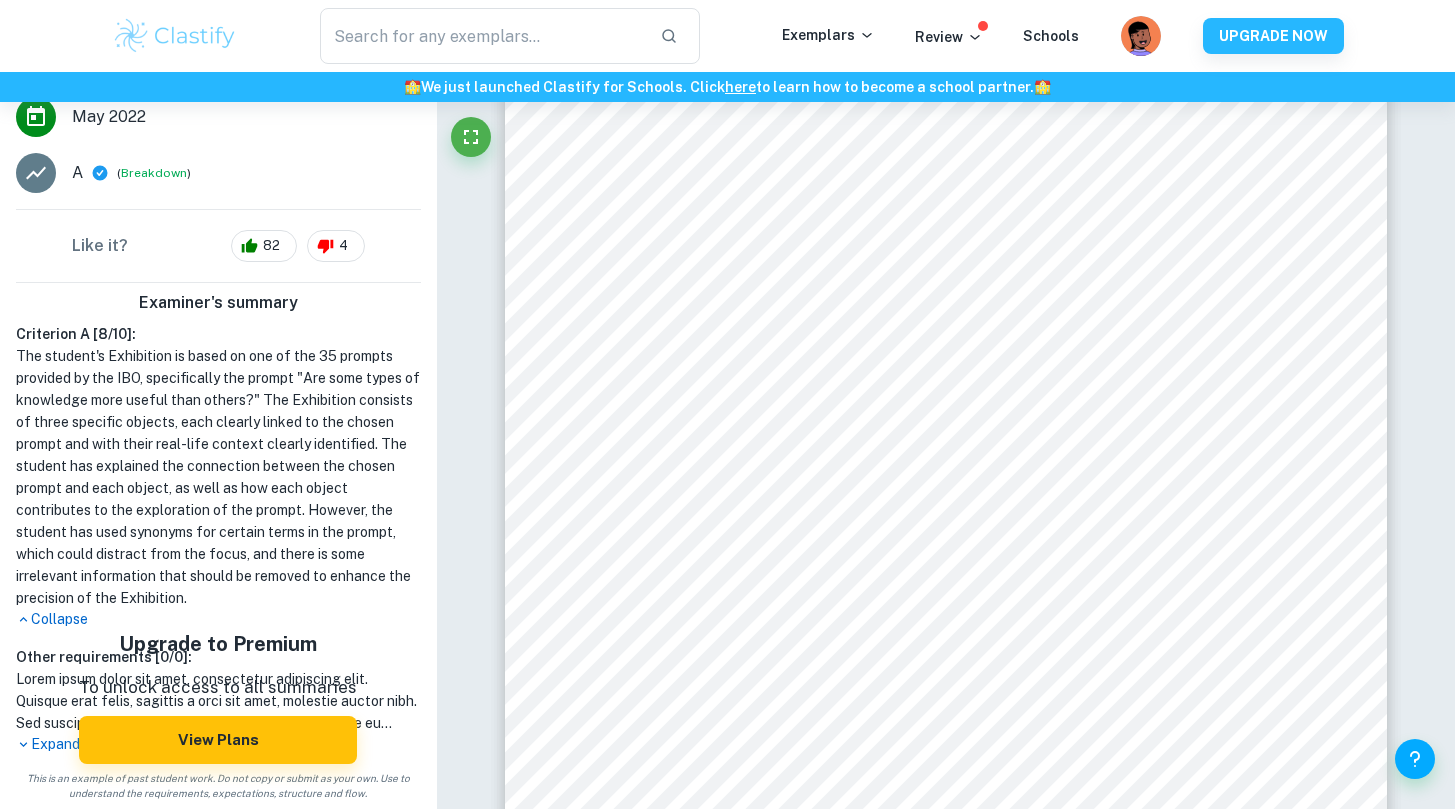 scroll, scrollTop: 355, scrollLeft: 0, axis: vertical 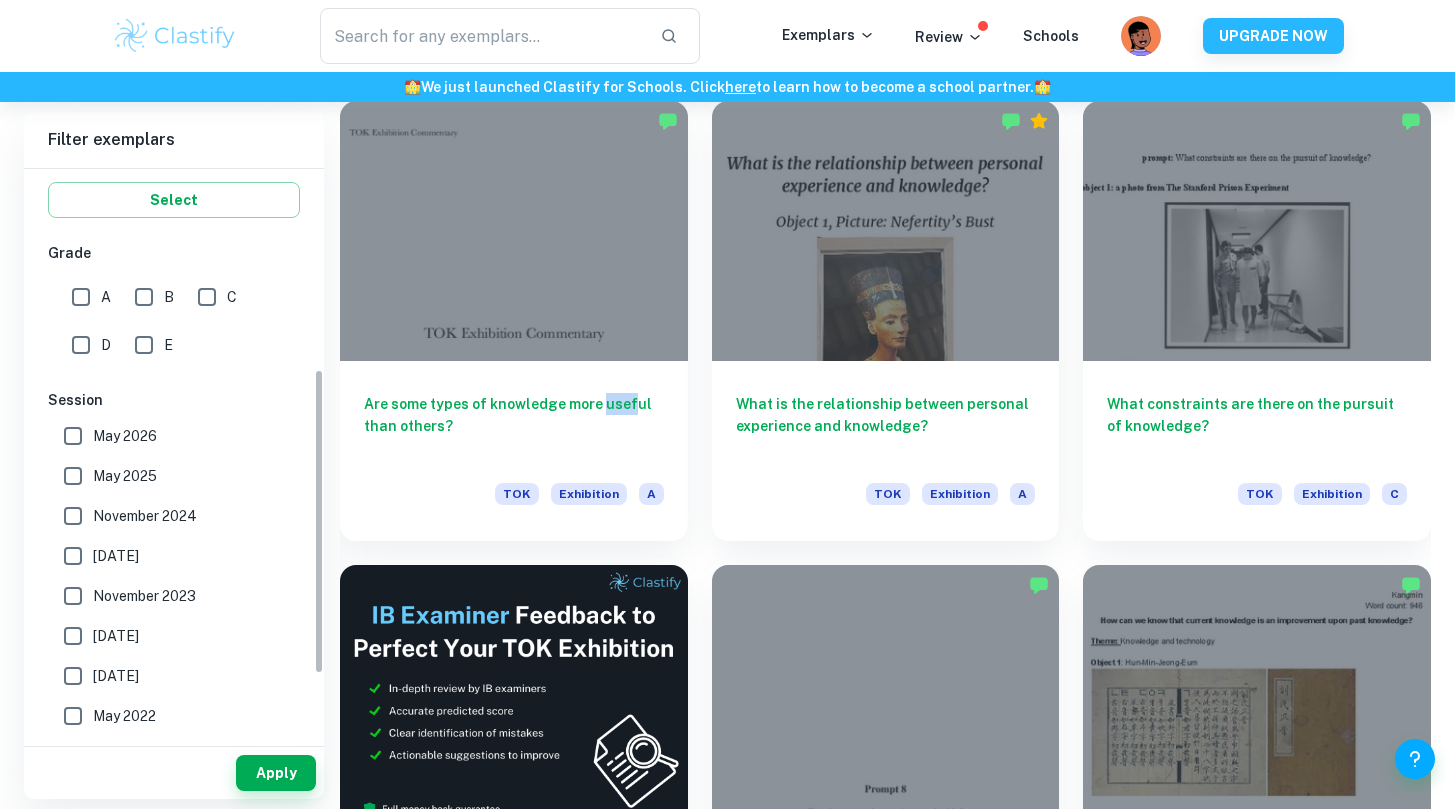 click on "May 2026" at bounding box center [168, 436] 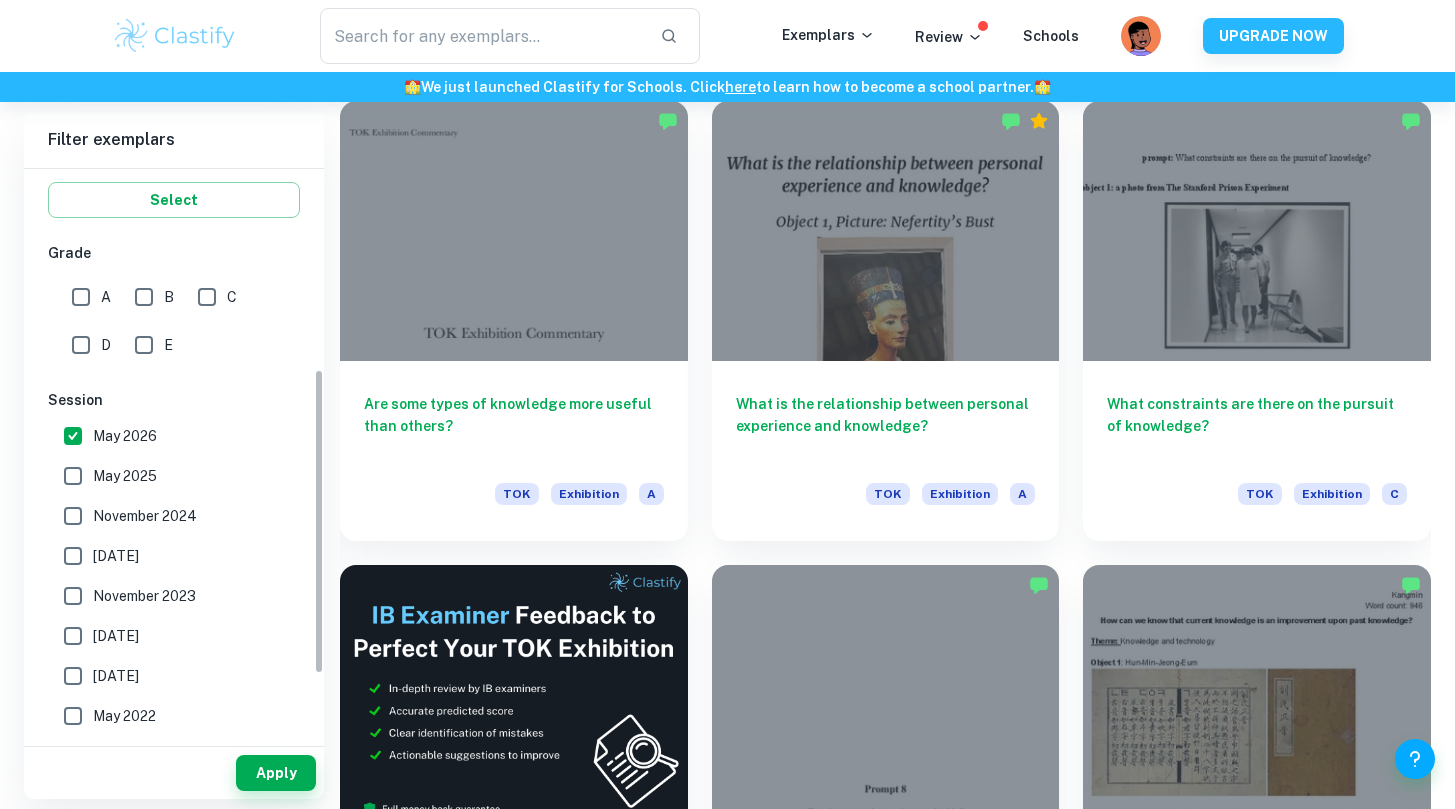 click on "May 2026" at bounding box center (125, 436) 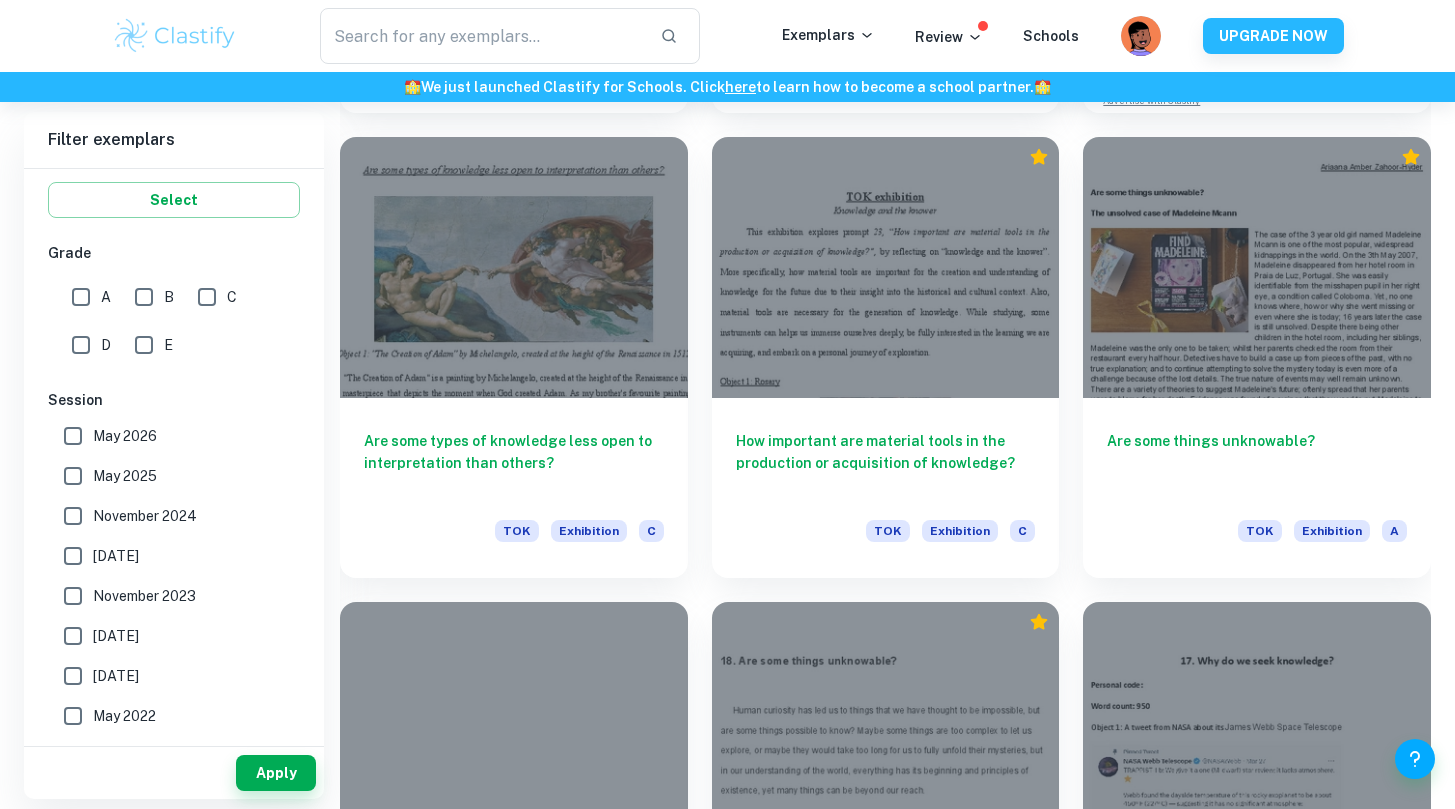 scroll, scrollTop: 28791, scrollLeft: 0, axis: vertical 